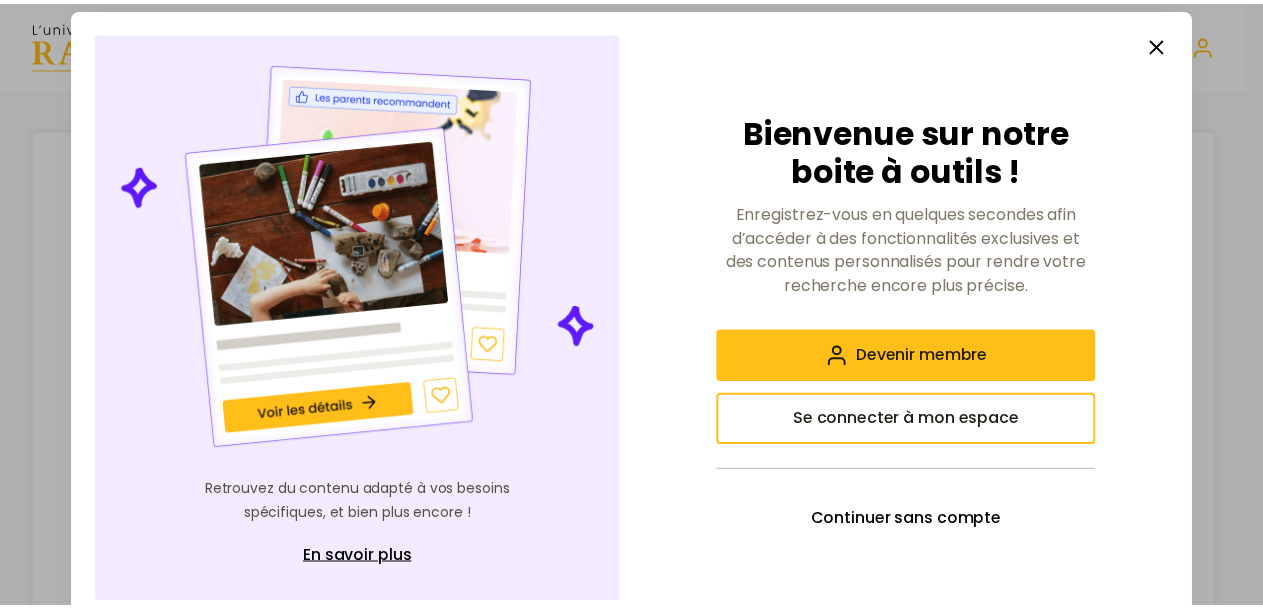 scroll, scrollTop: 0, scrollLeft: 0, axis: both 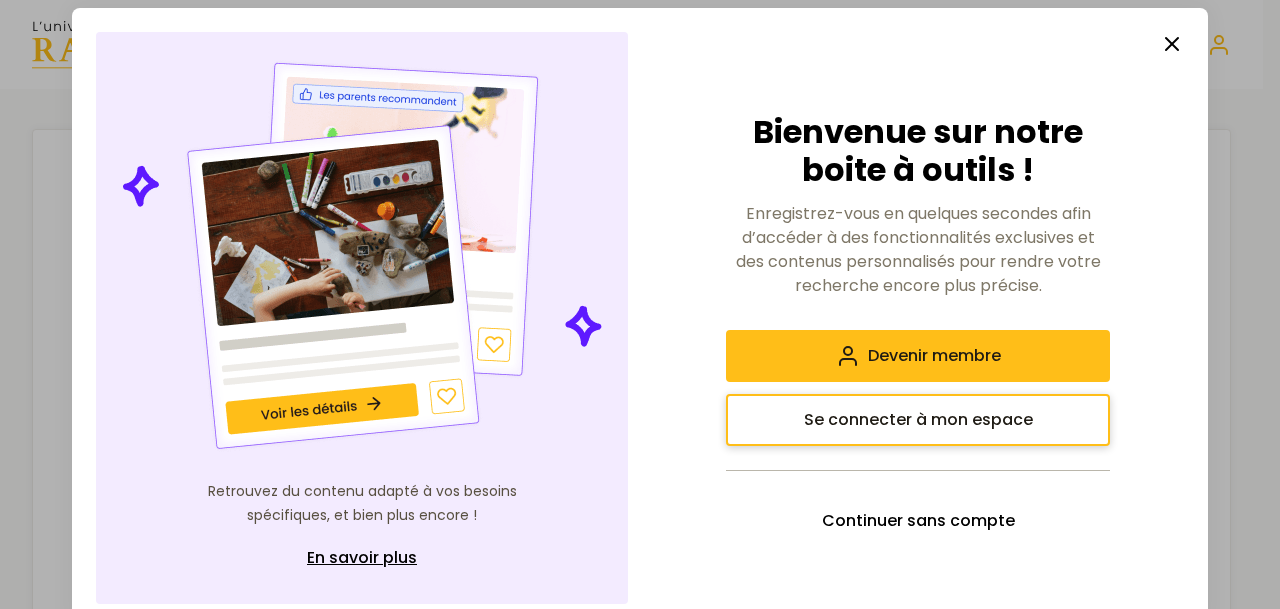 click on "Se connecter à mon espace" at bounding box center [918, 420] 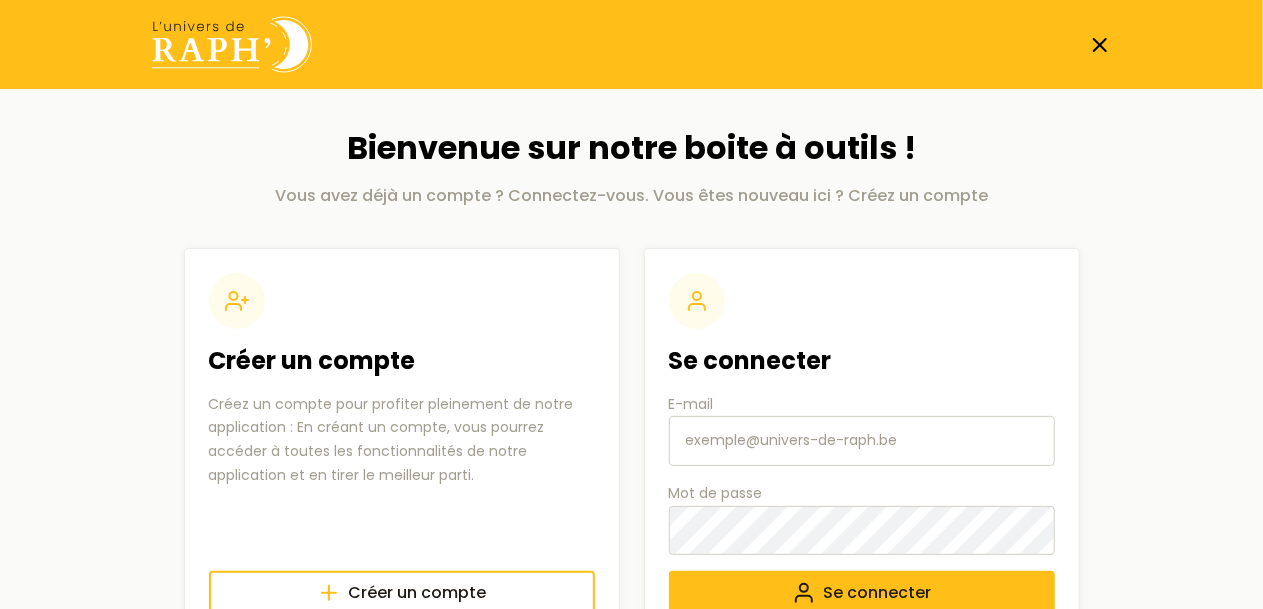 click on "Bienvenue sur notre boite à outils ! Vous avez déjà un compte ? Connectez-vous. Vous êtes nouveau ici ? Créez un compte Créer un compte Créez un compte pour profiter pleinement de notre application : En créant un compte, vous pourrez accéder à toutes les fonctionnalités de notre application et en tirer le meilleur parti. Créer un compte Se connecter E-mail Mot de passe Se connecter" at bounding box center [632, 384] 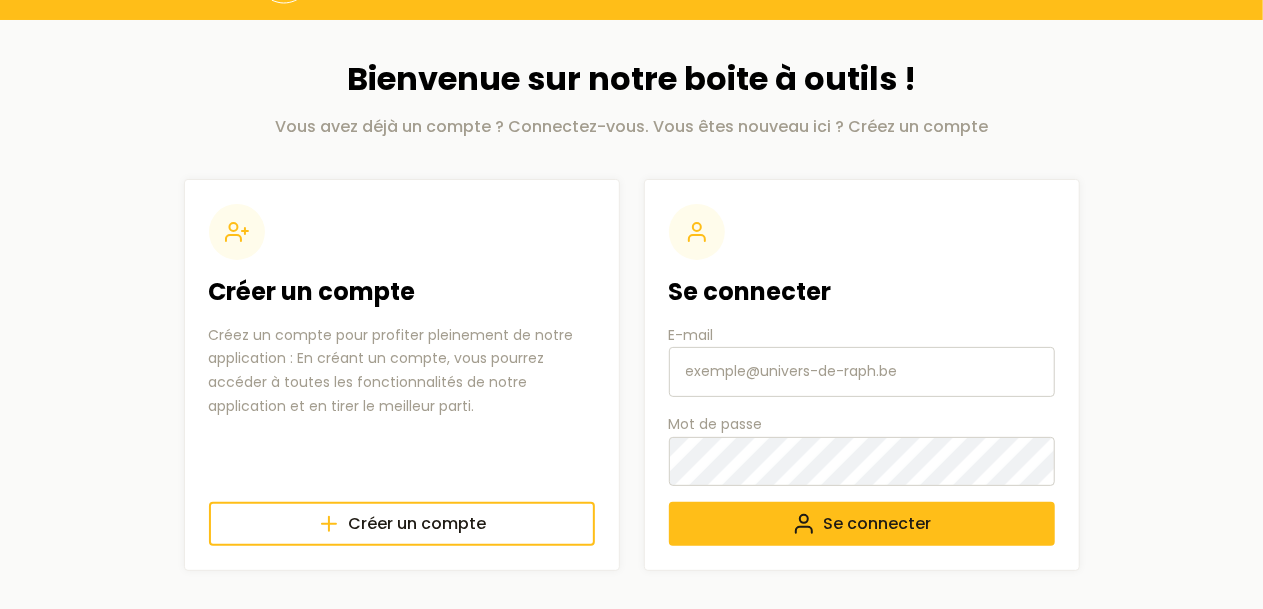 click on "E-mail" at bounding box center (862, 372) 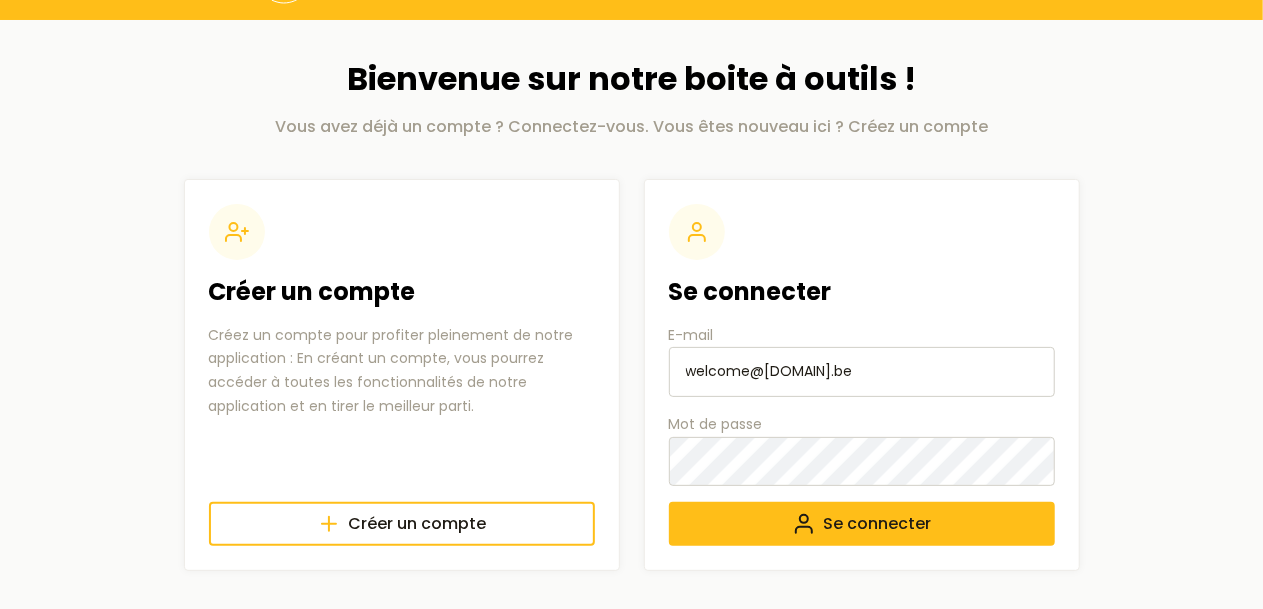 type on "welcome@[DOMAIN].be" 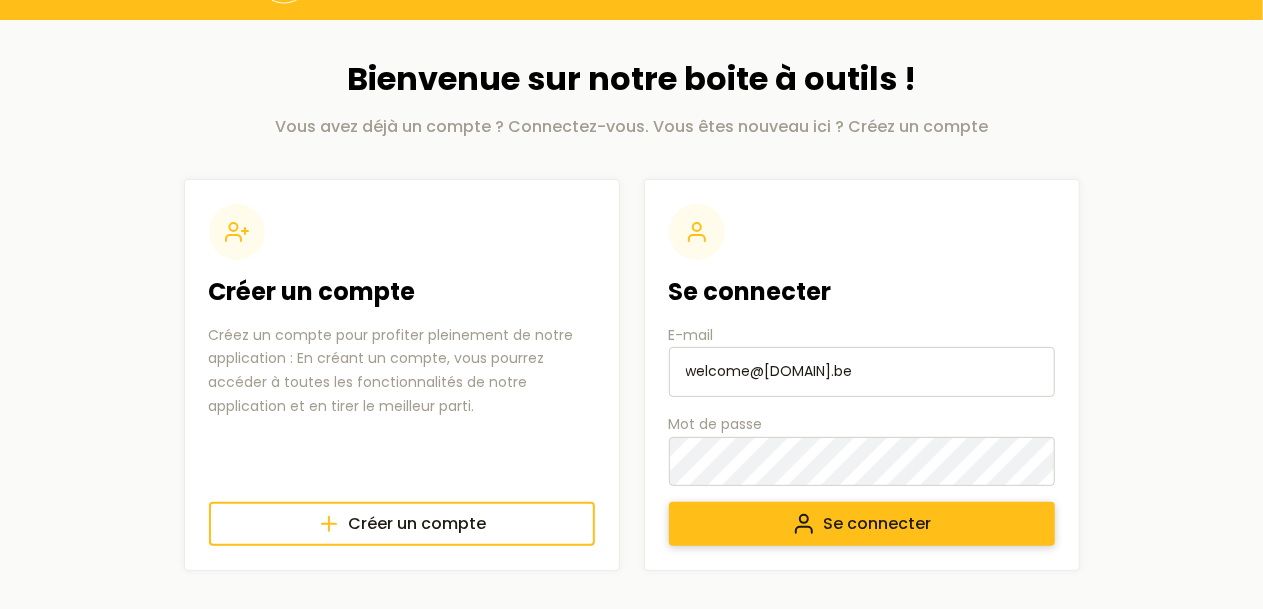 click on "Se connecter" at bounding box center [878, 524] 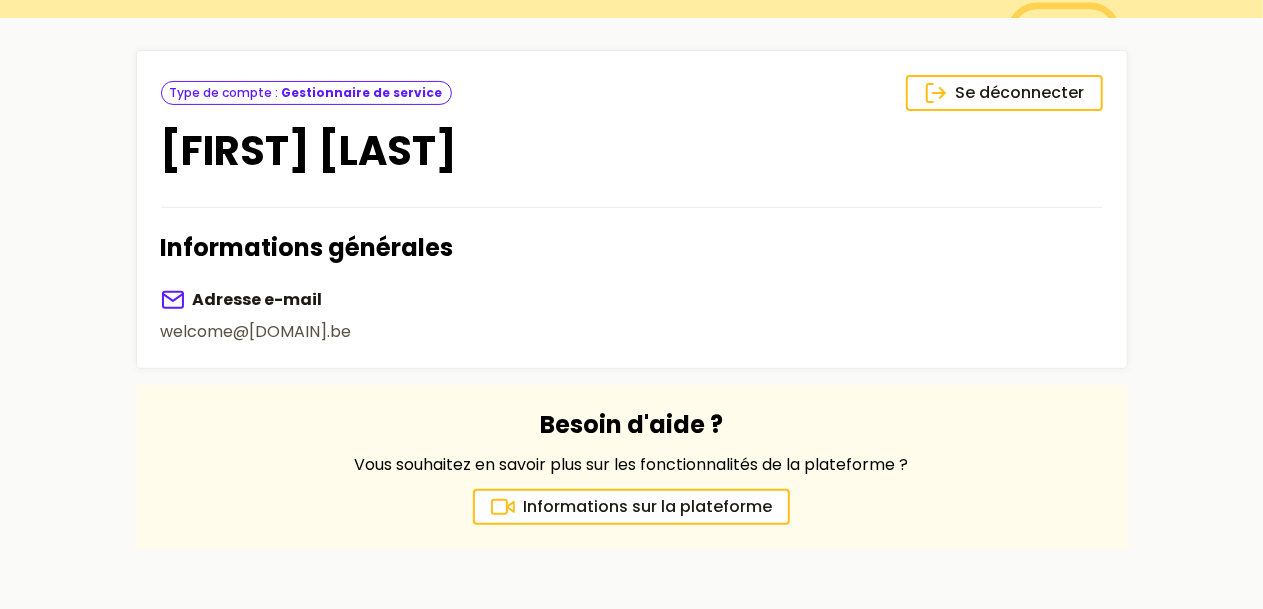 scroll, scrollTop: 400, scrollLeft: 0, axis: vertical 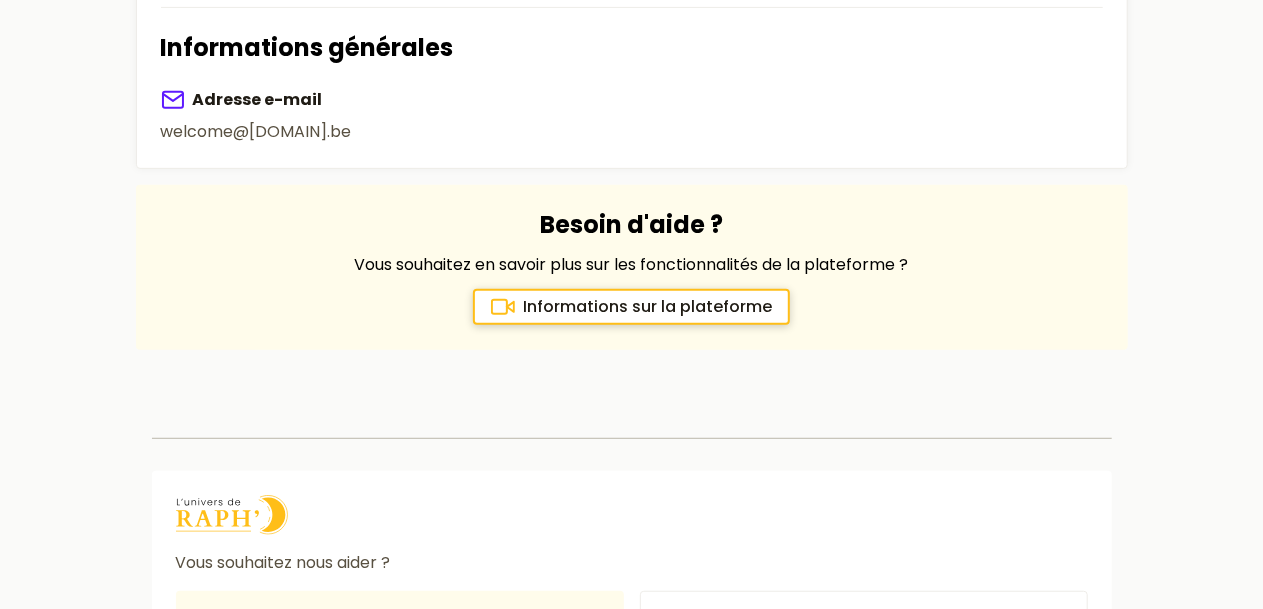 click on "Informations sur la plateforme" at bounding box center (647, 307) 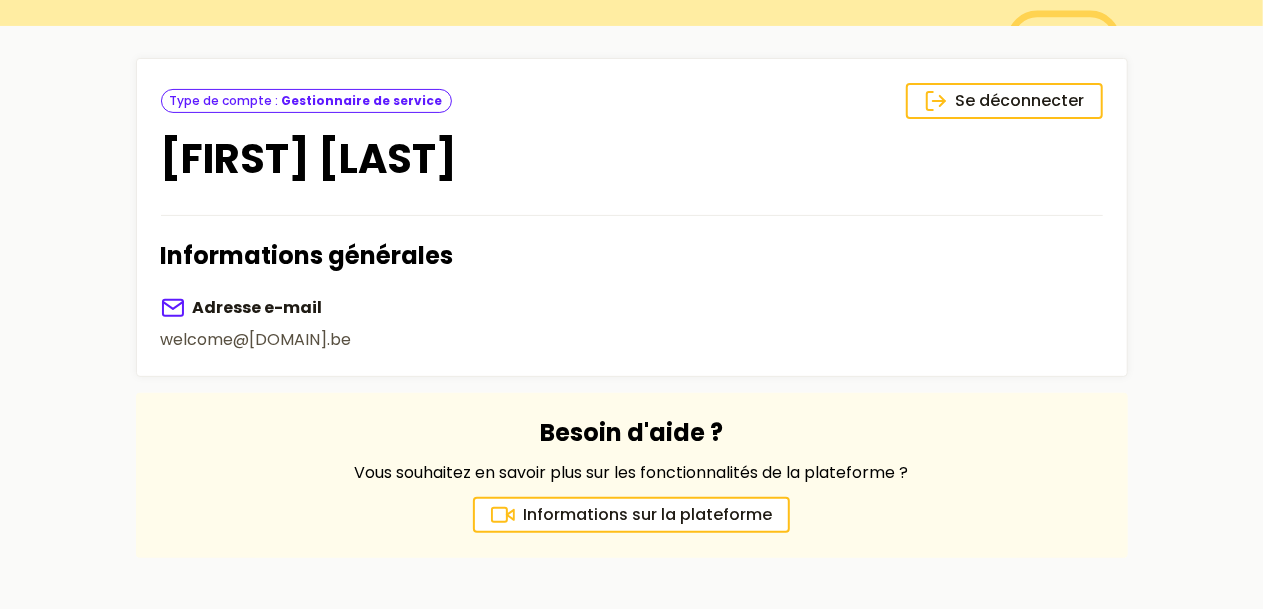 scroll, scrollTop: 0, scrollLeft: 0, axis: both 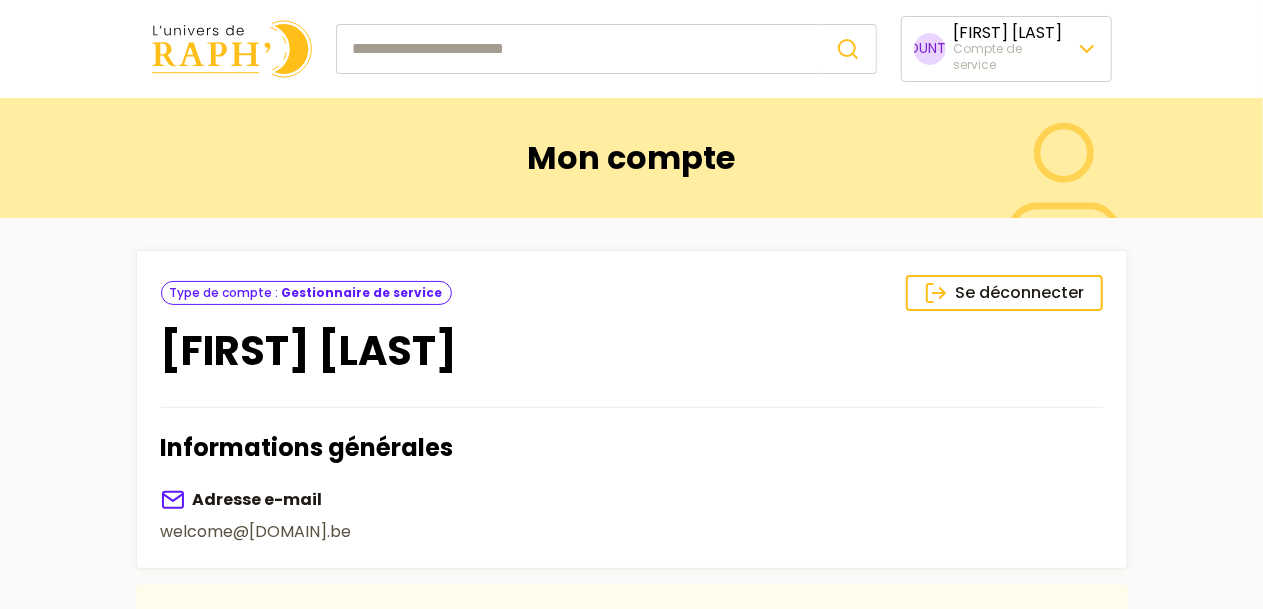 click at bounding box center [232, 48] 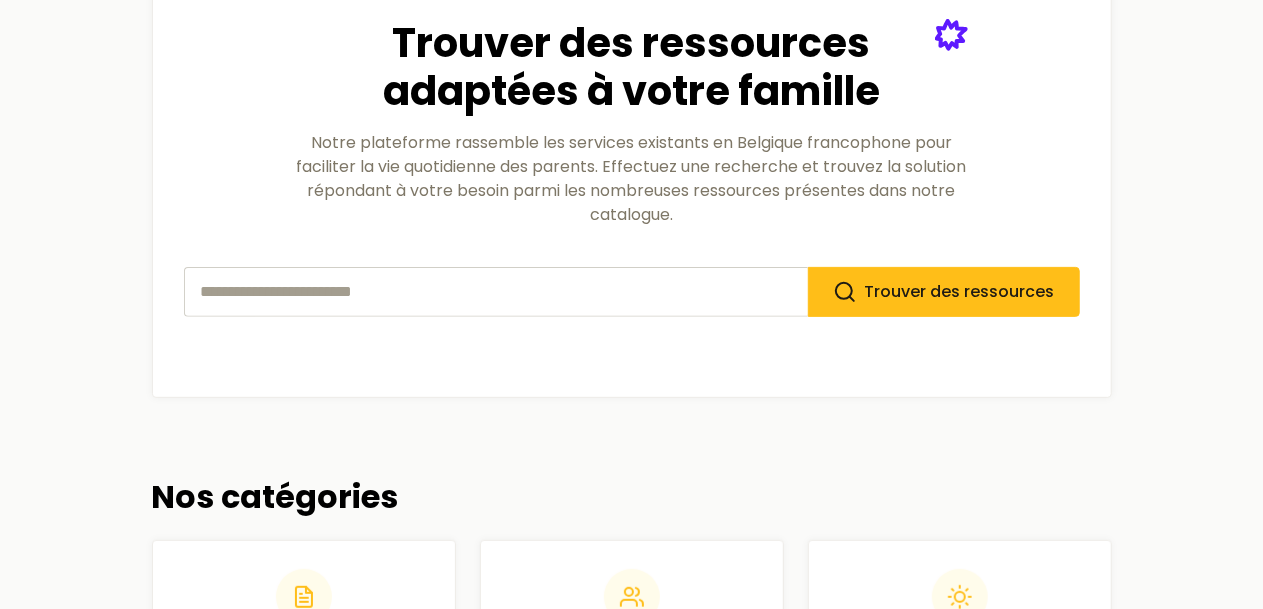 scroll, scrollTop: 500, scrollLeft: 0, axis: vertical 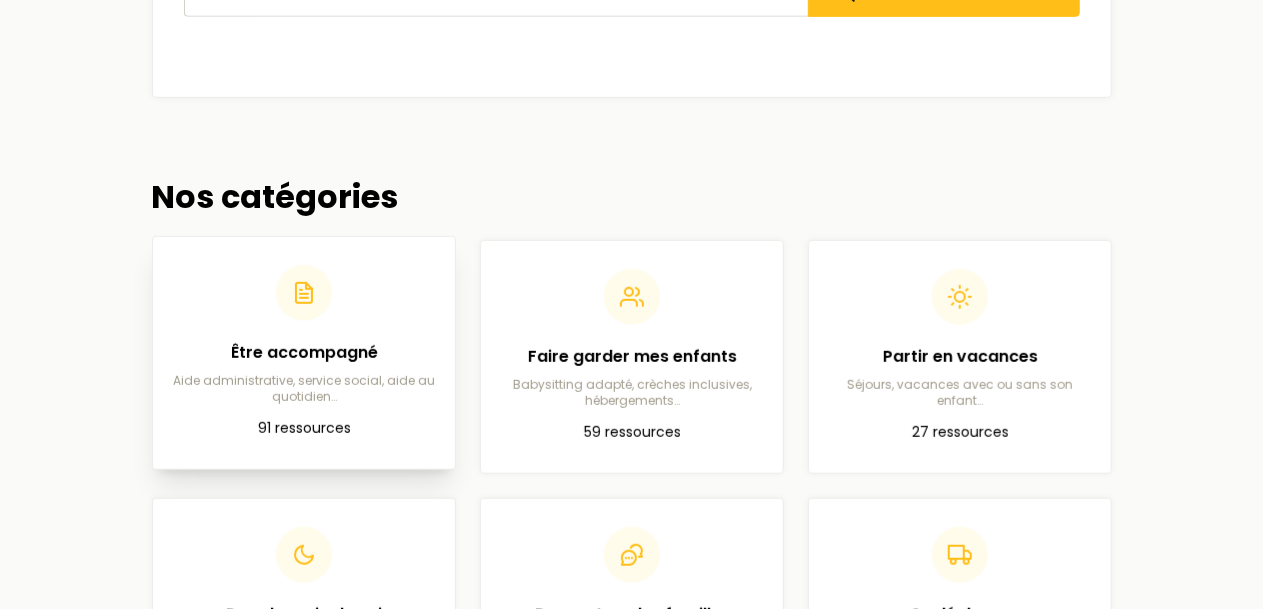 click on "Être accompagné" at bounding box center (304, 353) 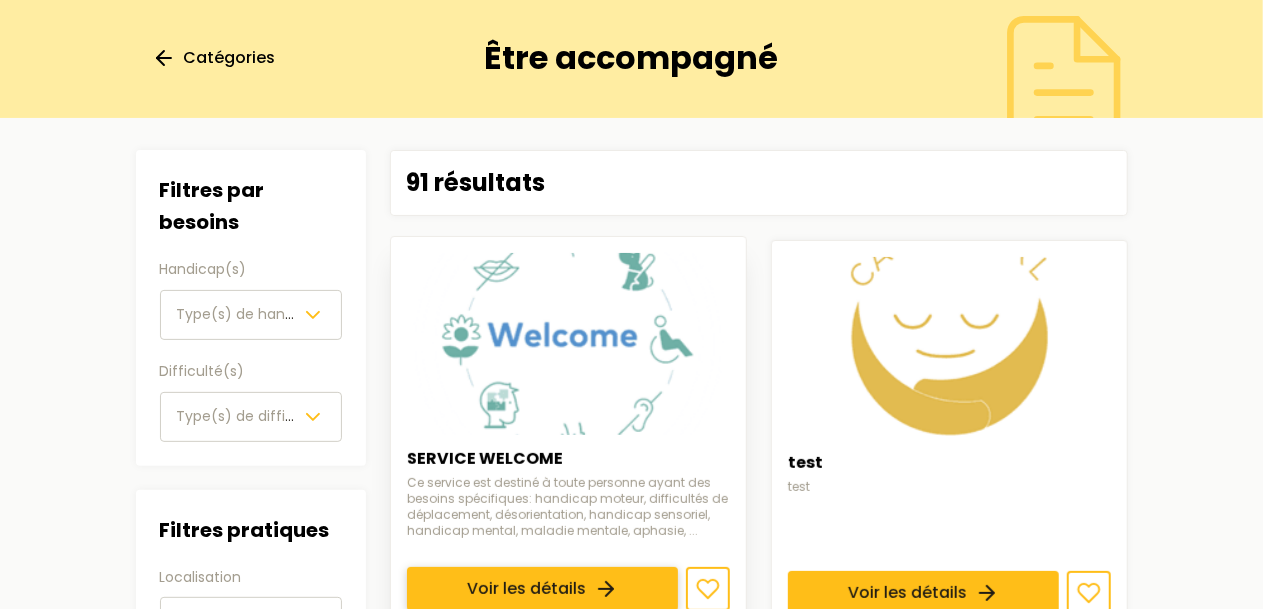 scroll, scrollTop: 200, scrollLeft: 0, axis: vertical 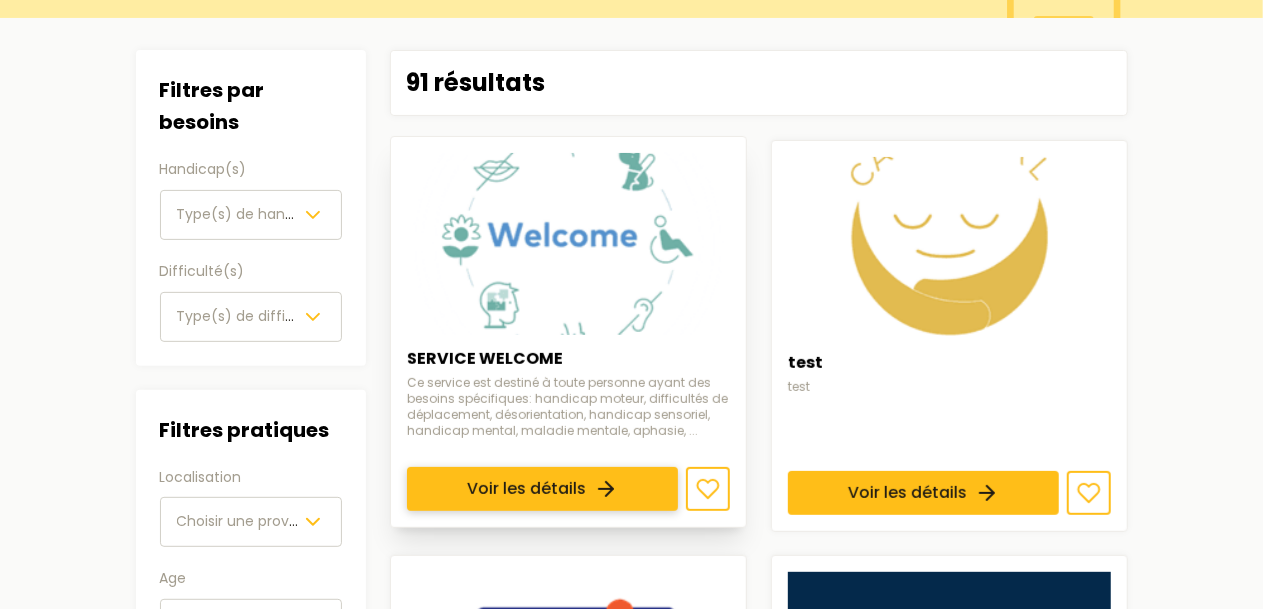 click on "Voir les détails" at bounding box center [542, 488] 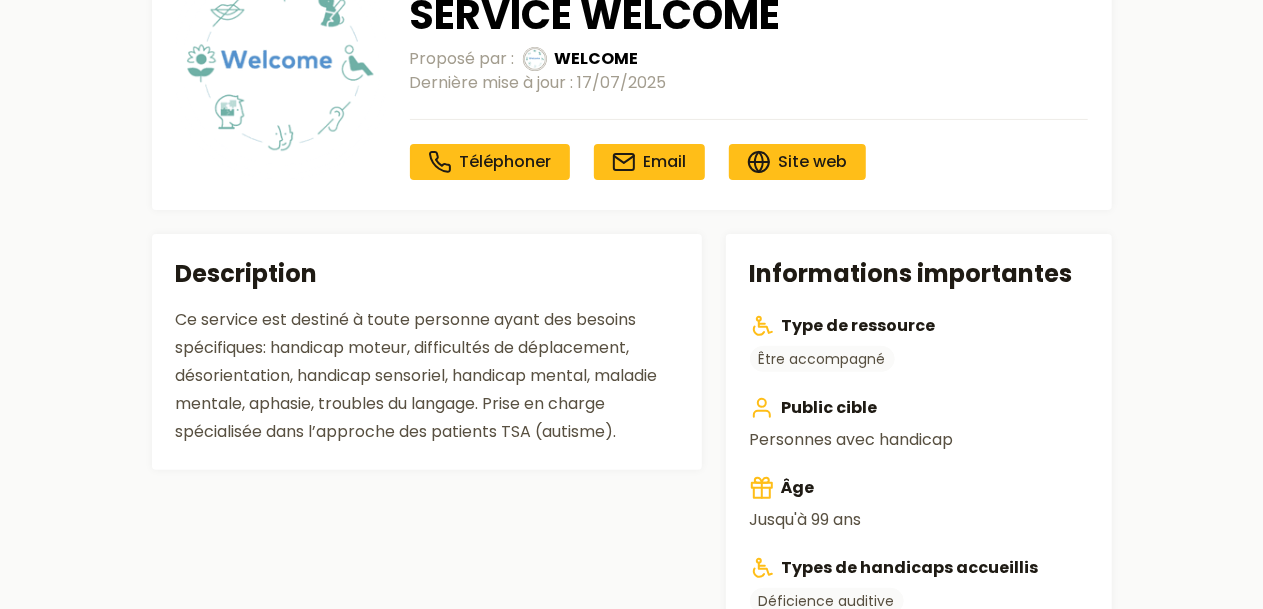 scroll, scrollTop: 0, scrollLeft: 0, axis: both 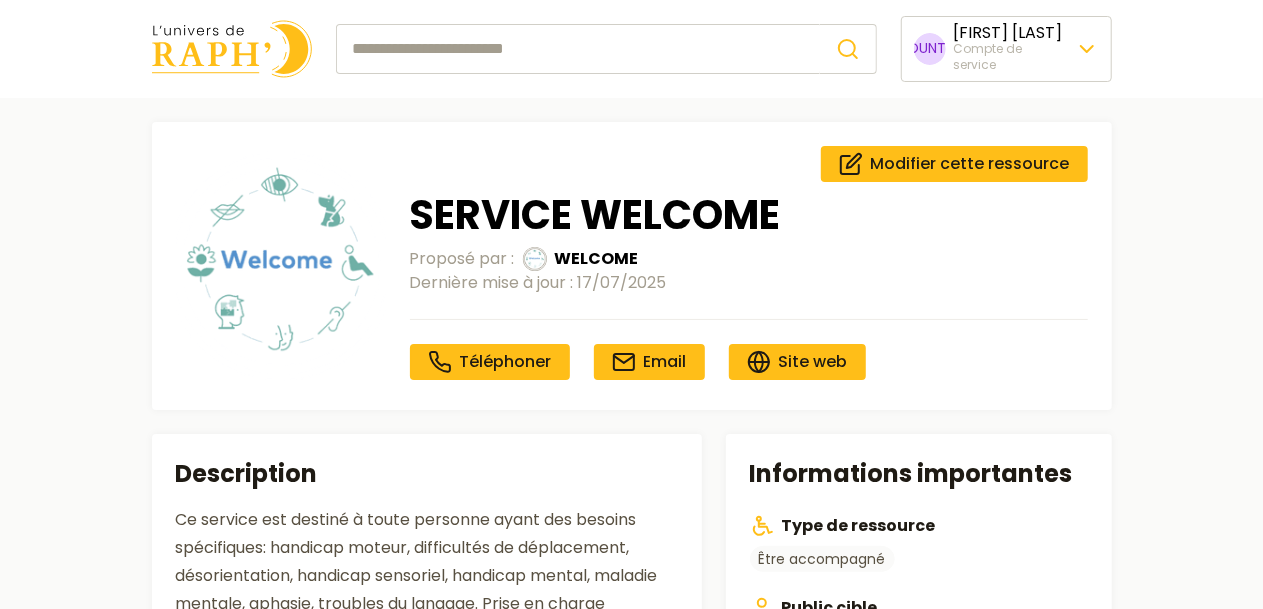 click on "🍪 Nous respectons votre vie privée. Nous utilisons des cookies pour améliorer votre expérience de navigation et analyser notre trafic. En cliquant sur « Tout accepter », vous consentez à notre utilisation des cookies. Tout accepter Tout rejeter Personnaliser Politique vie privée Personnaliser les préférences en matière de consentement Cookie Usage Nous utilisons des cookies pour vous aider à naviguer efficacement et à exécuter certaines fonctionnalités. Vous trouverez des informations détaillées sur tous les cookies sous chaque catégorie de consentement ci-dessous.
Les cookies qui sont catégorisés comme « nécessaires » sont stockés sur votre navigateur car ils sont essentiels pour permettre les fonctionnalités de base du site.
Vous pouvez choisir d'activer ou de désactiver tout ou partie de ces cookies, mais la désactivation de certains d'entre eux peut affecter votre expérience de navigation.
." at bounding box center (631, 799) 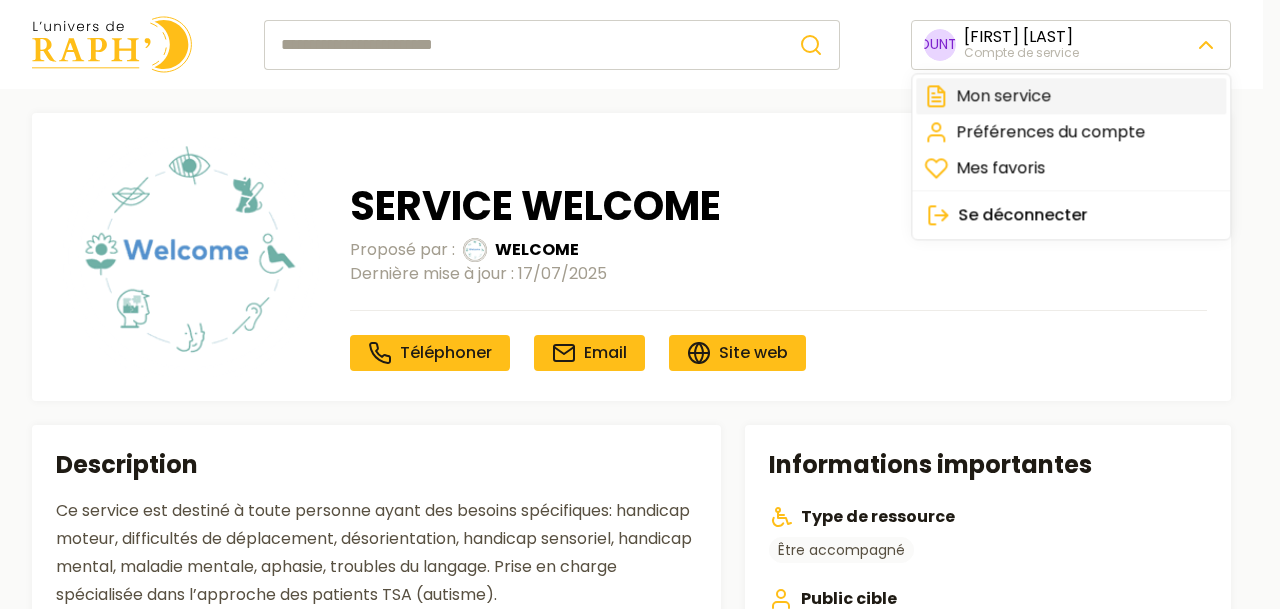 click on "Mon service" at bounding box center (1071, 96) 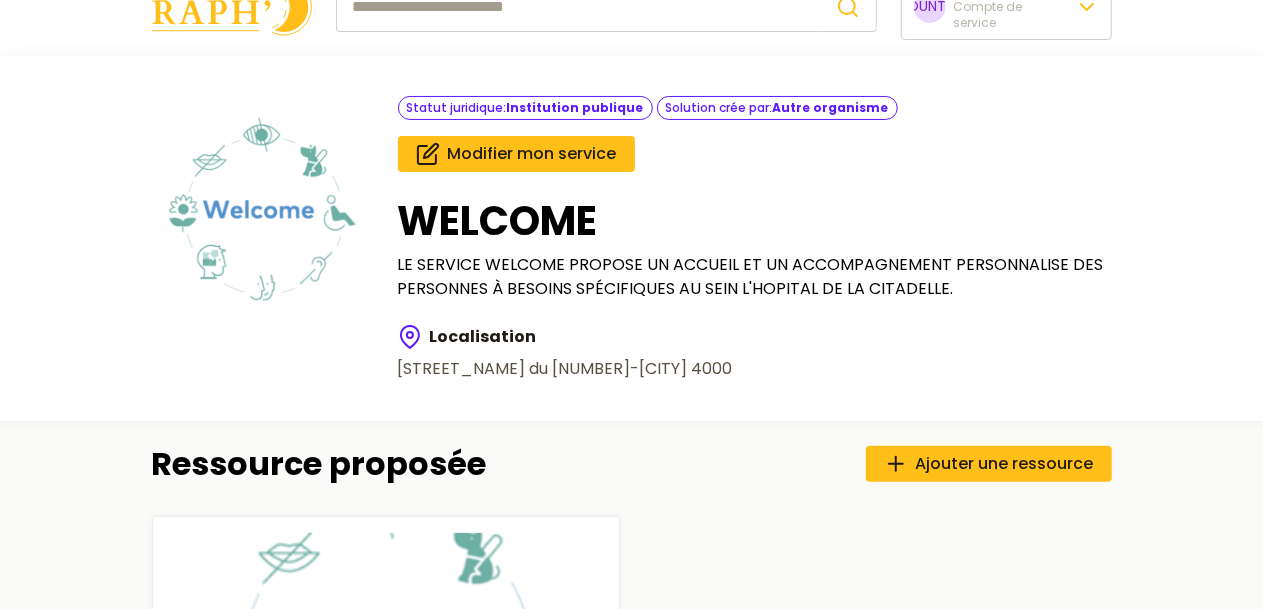 scroll, scrollTop: 0, scrollLeft: 0, axis: both 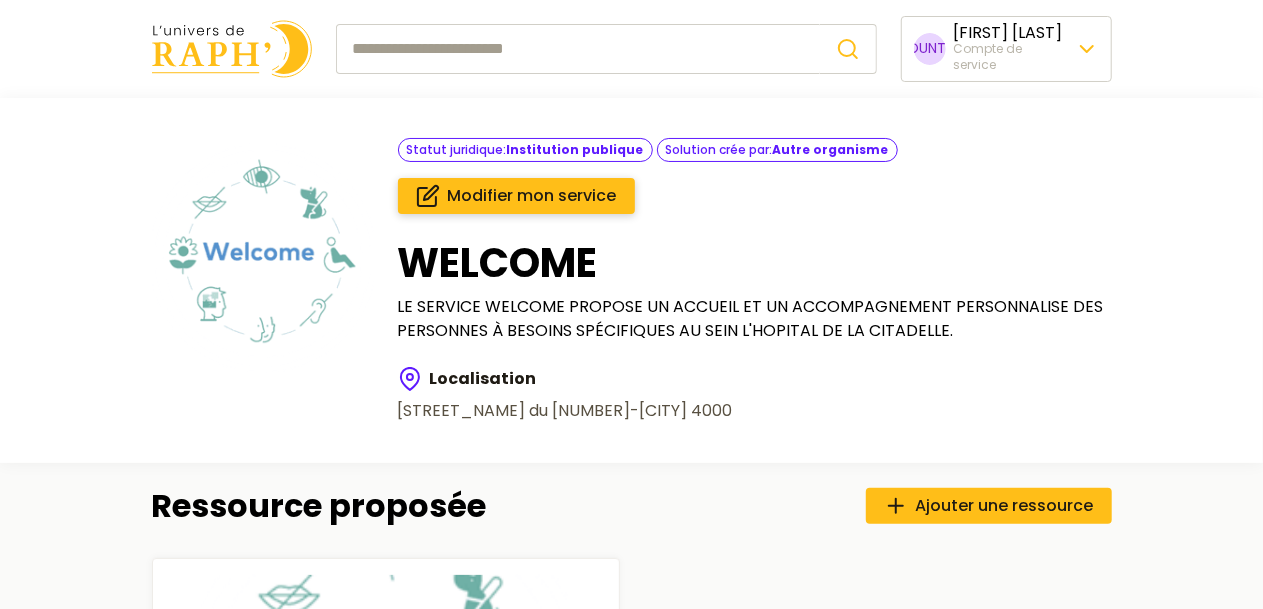 click on "Modifier mon service" at bounding box center [532, 196] 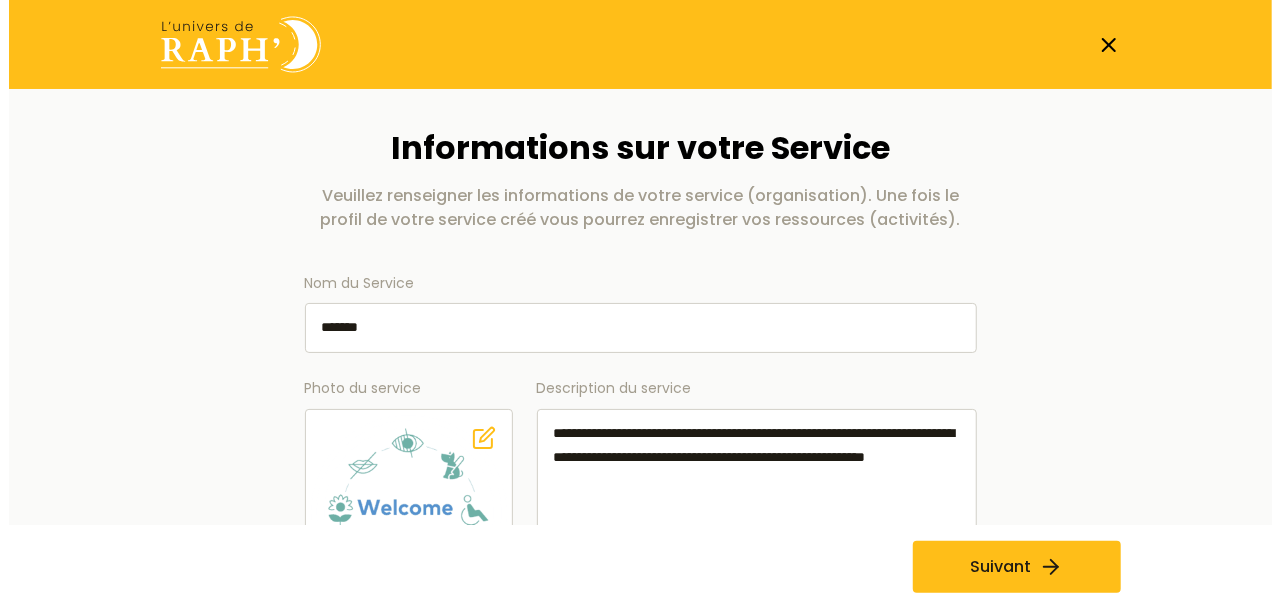 scroll, scrollTop: 369, scrollLeft: 0, axis: vertical 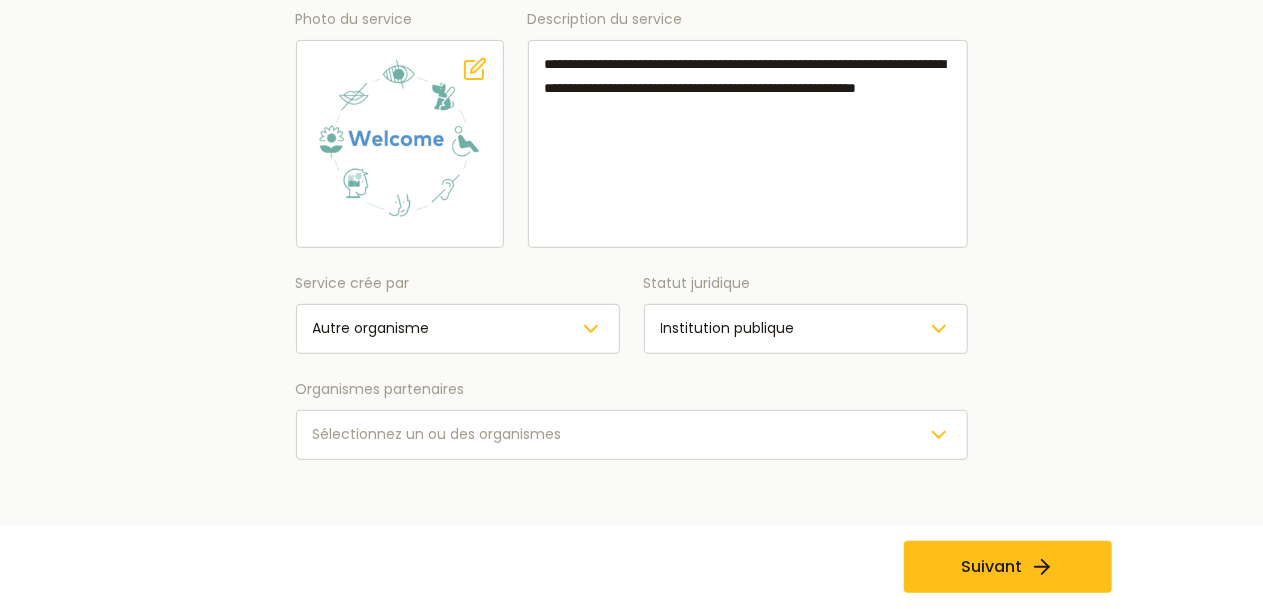 click 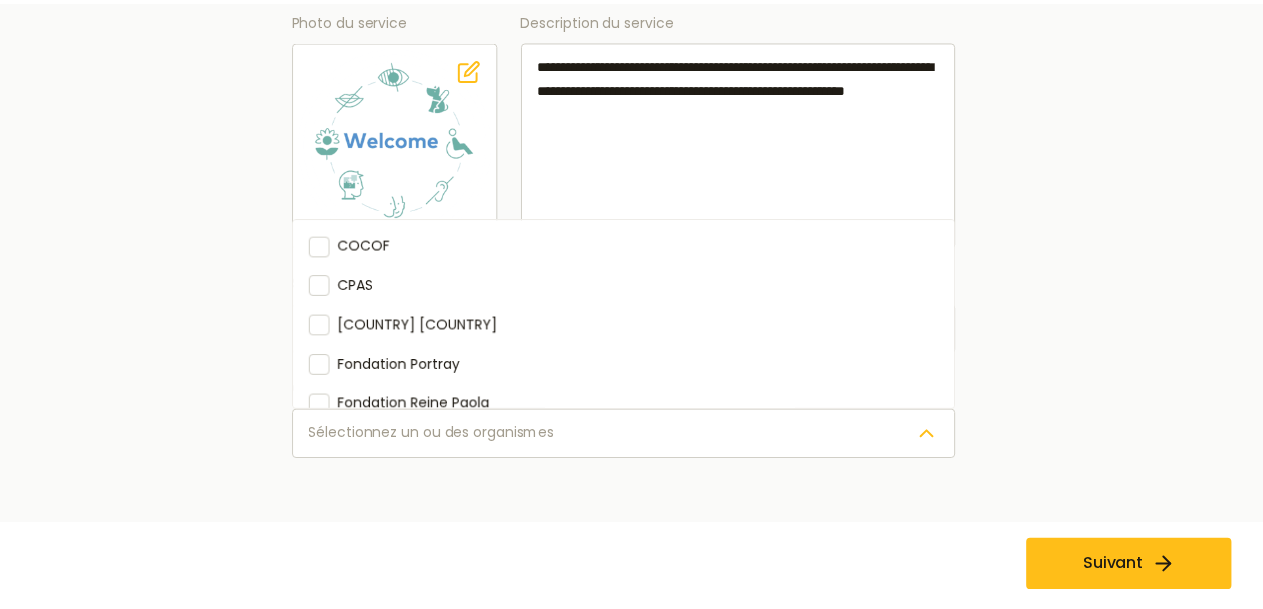 scroll, scrollTop: 0, scrollLeft: 0, axis: both 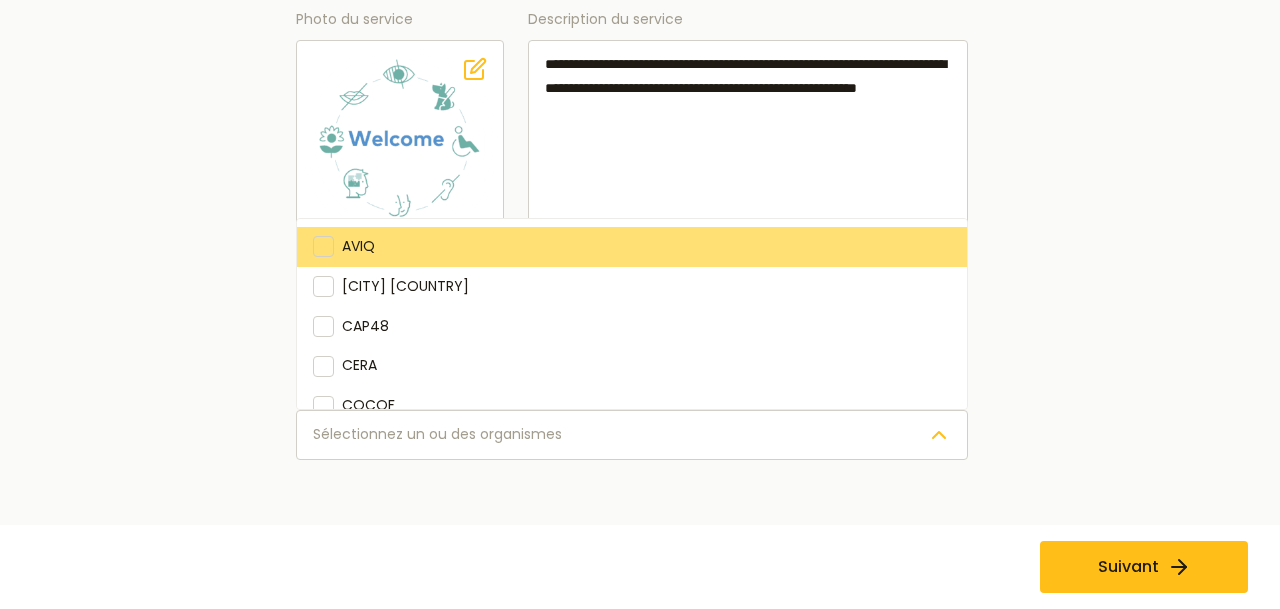 click at bounding box center [323, 246] 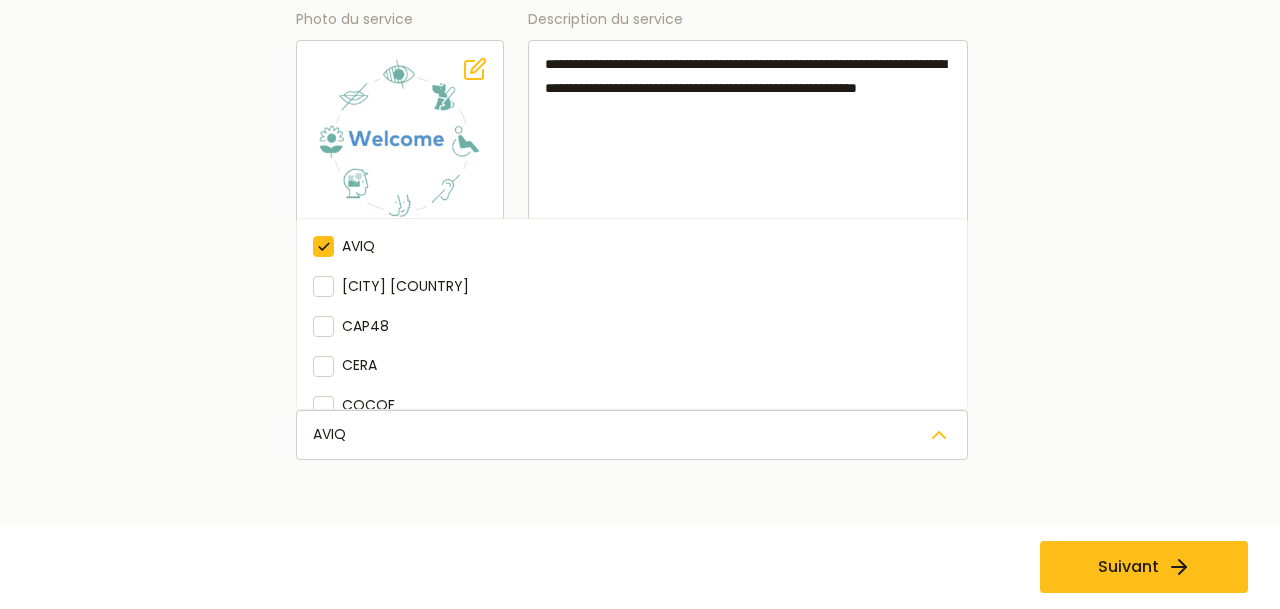 click on "Service crée par Autre organisme Statut juridique Institution publique Organismes partenaires AVIQ [CITY] [COUNTRY] CAP48 CERA COCOF CPAS Fédération [COUNTRY] [COUNTRY] Fondation Portray Fondation Reine Paola Fondation Roi Baudouin Fonds Houtman INAMI Lions Club Loterie Nationale Mutplus Mutualia Mutualité Chrétienne Mutualité Neutre ONE Partenamut PHARE Rotary Securex Solidaris United Fund for Belgium Wallonie Suivant" at bounding box center [631, 165] 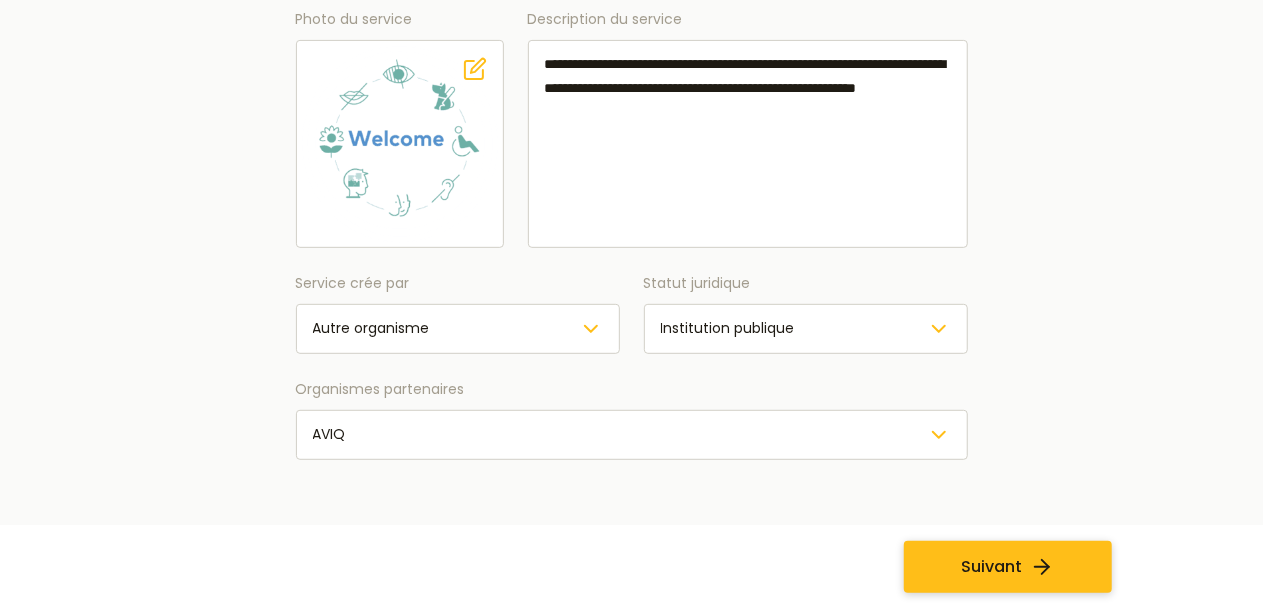 click on "Suivant" at bounding box center (991, 567) 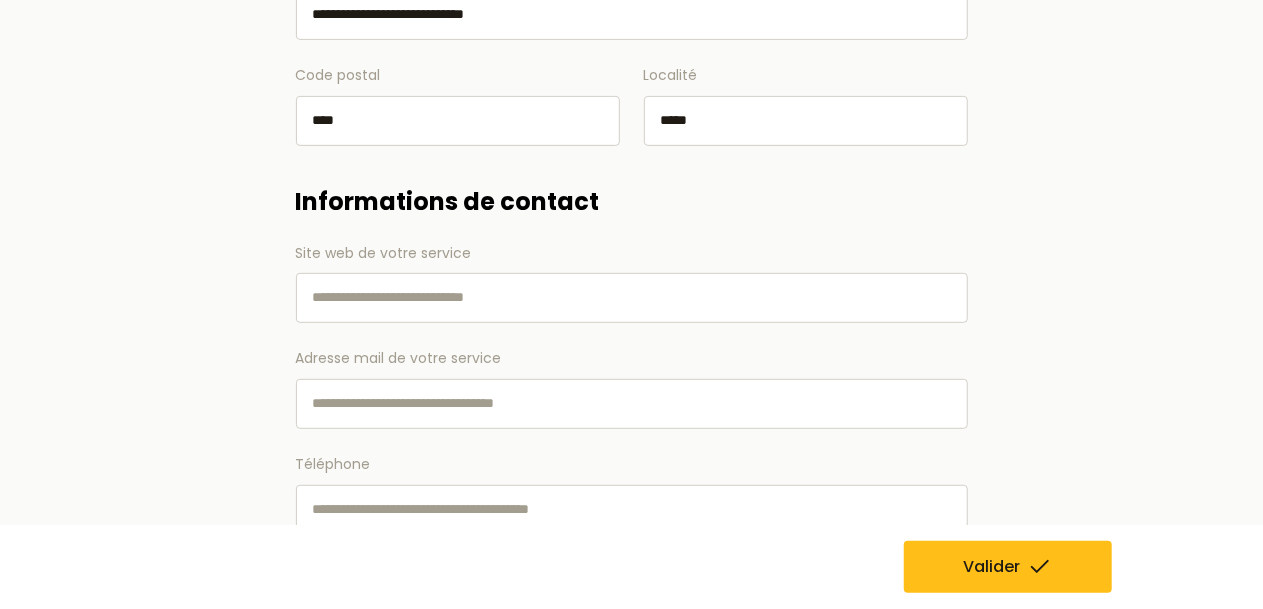 scroll, scrollTop: 0, scrollLeft: 0, axis: both 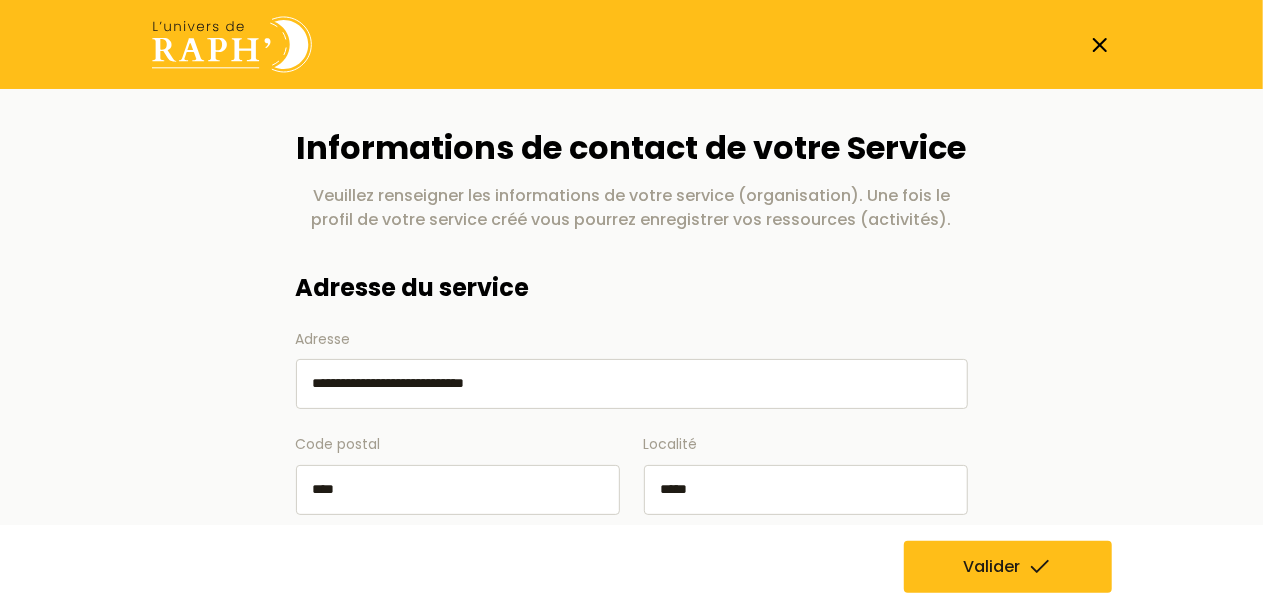 click on "Valider" at bounding box center [991, 567] 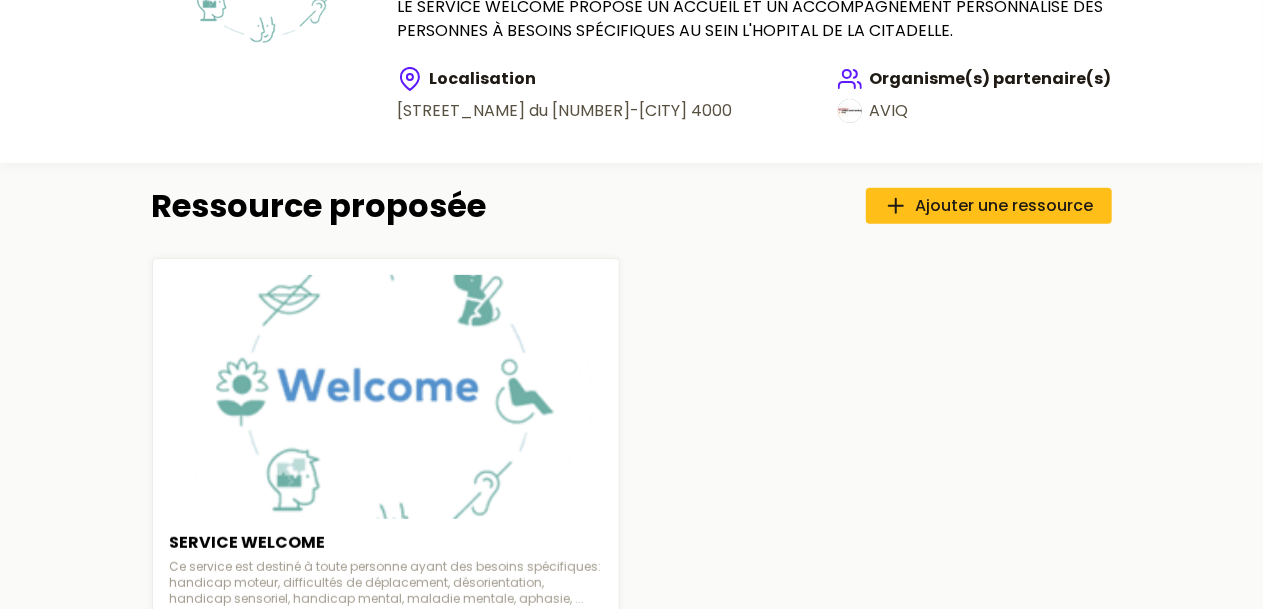 scroll, scrollTop: 400, scrollLeft: 0, axis: vertical 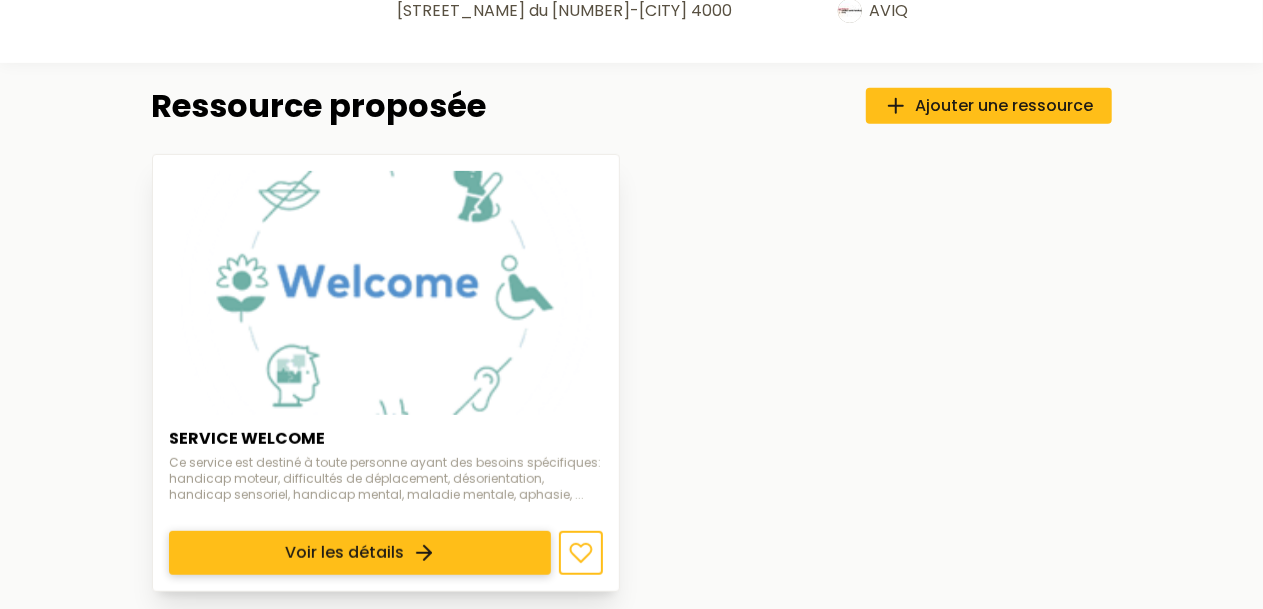 click on "Voir les détails" at bounding box center [360, 553] 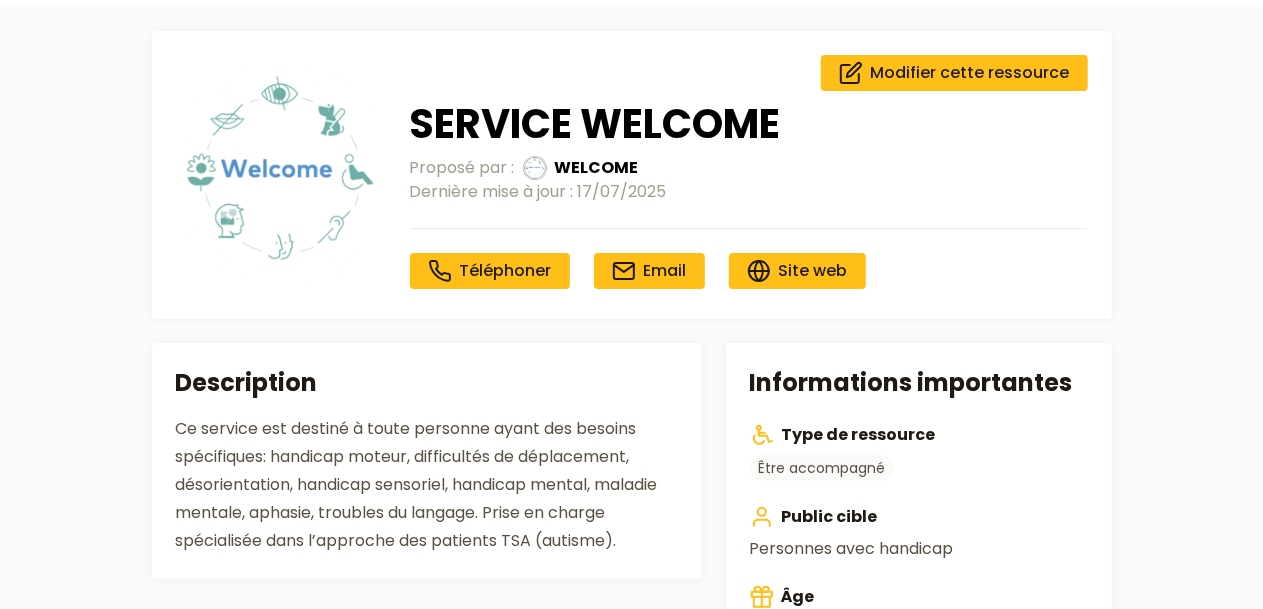 scroll, scrollTop: 0, scrollLeft: 0, axis: both 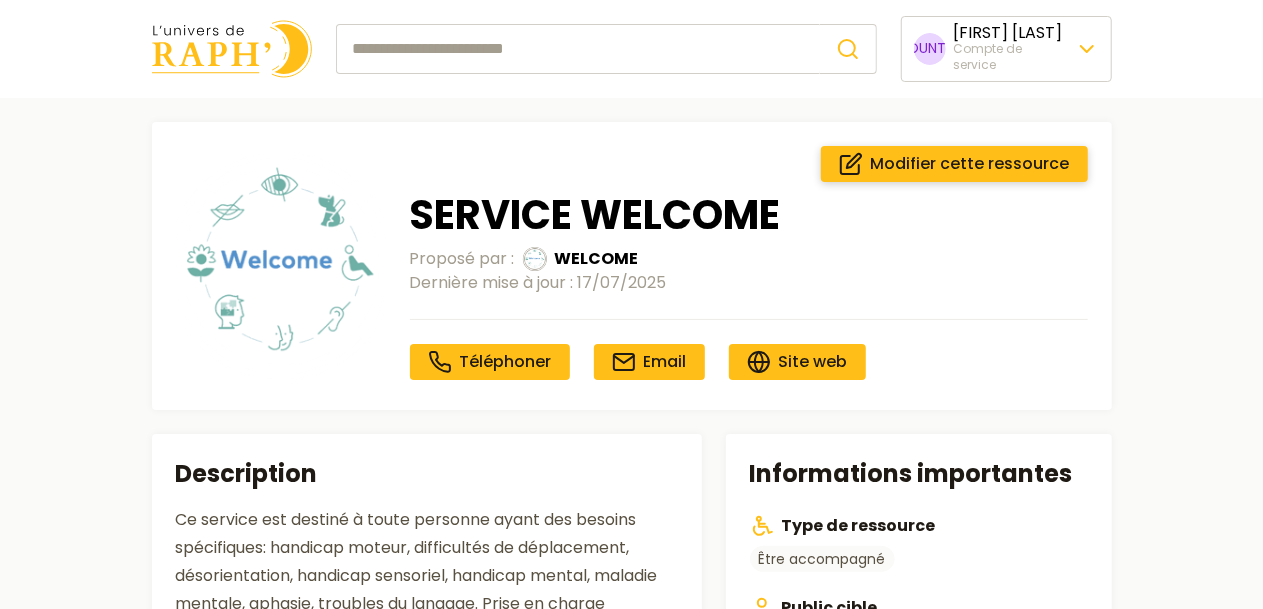 click on "Modifier cette ressource" at bounding box center (970, 164) 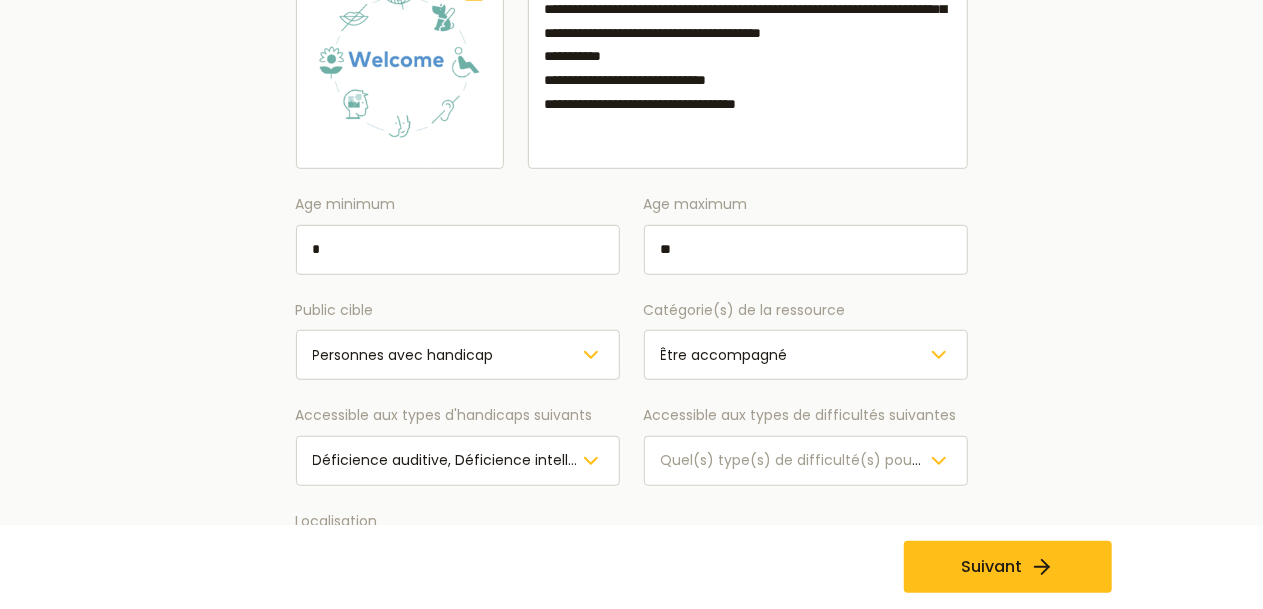 scroll, scrollTop: 600, scrollLeft: 0, axis: vertical 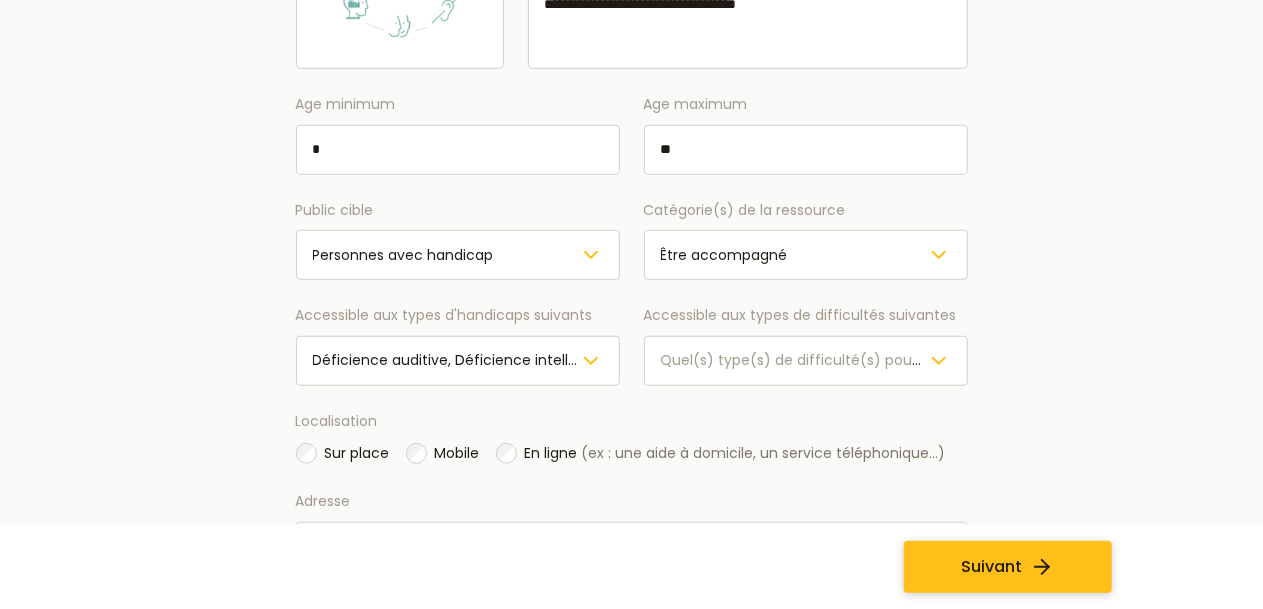 click 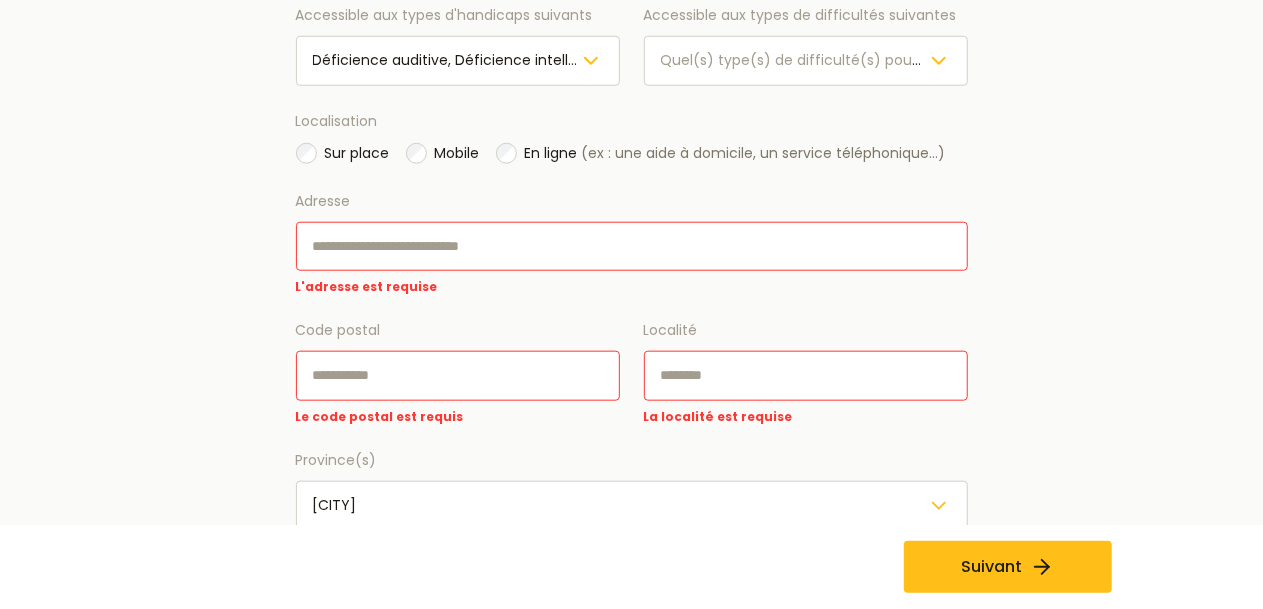 scroll, scrollTop: 800, scrollLeft: 0, axis: vertical 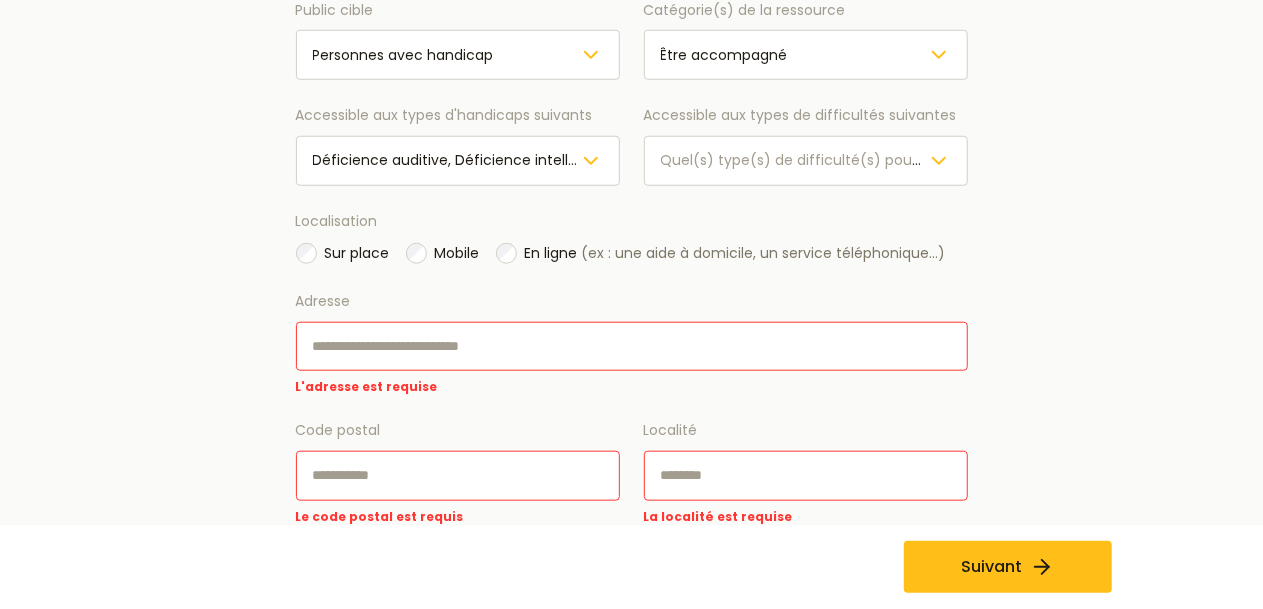 click on "Adresse" at bounding box center (632, 347) 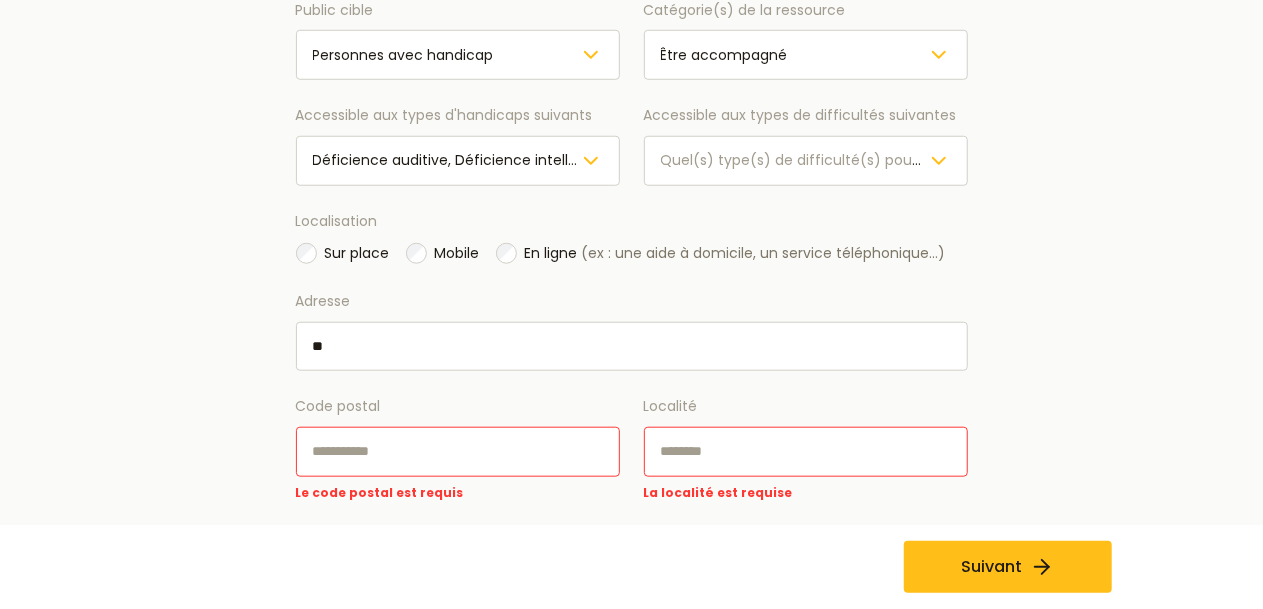 type on "*" 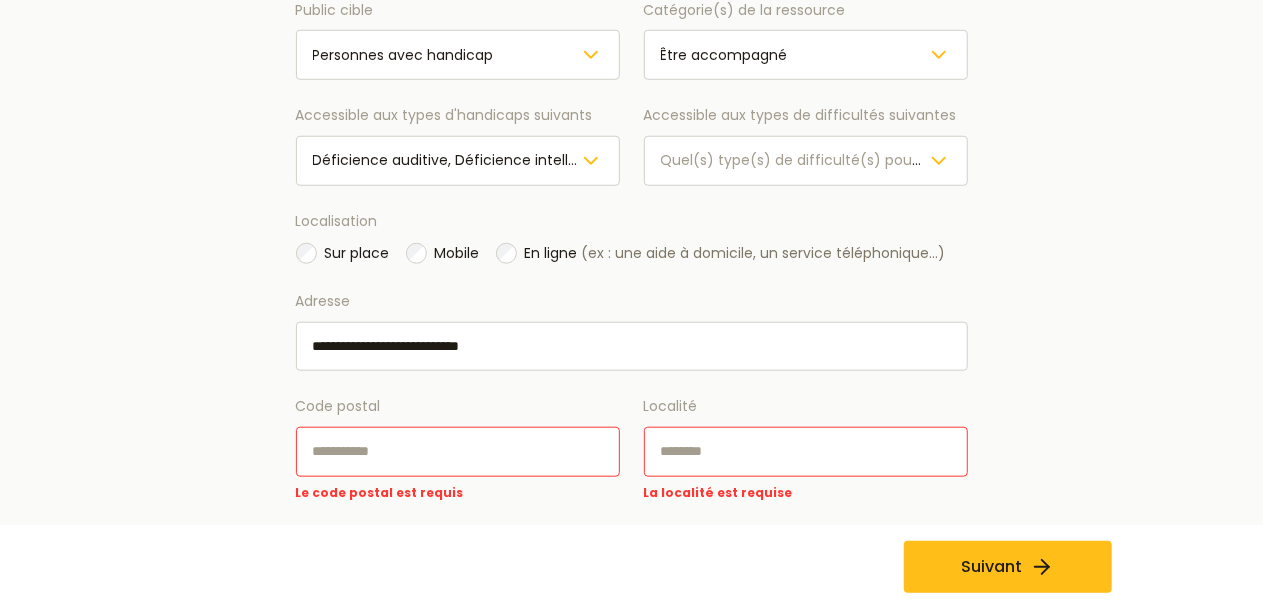 type on "**********" 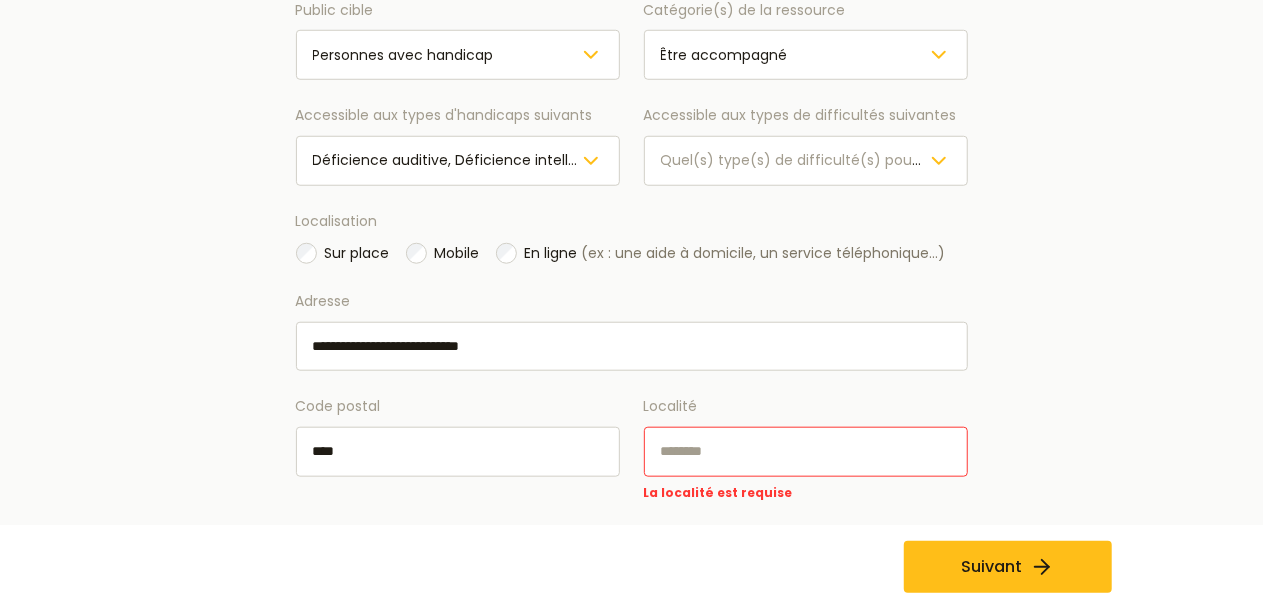 type on "****" 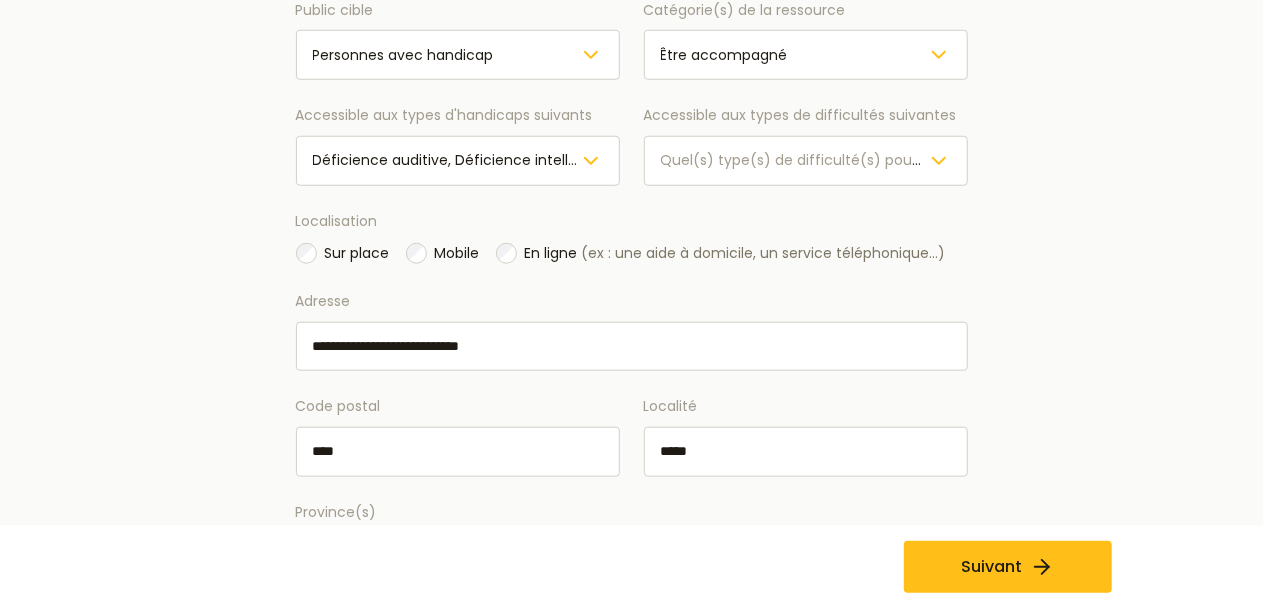 type on "*****" 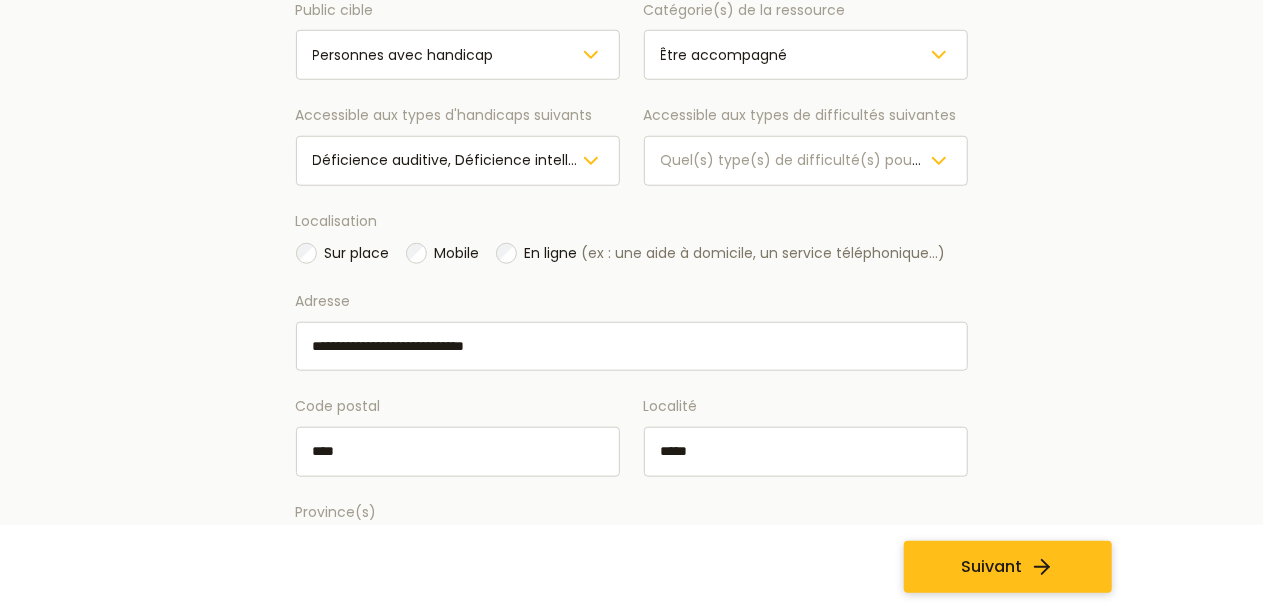 type on "**********" 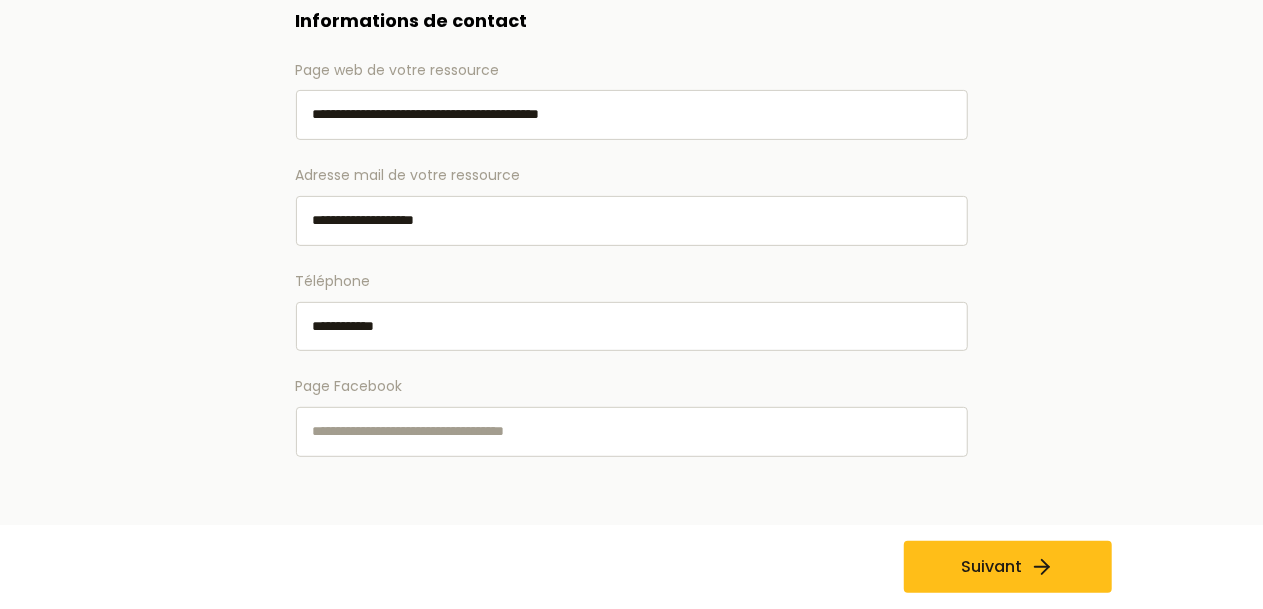 scroll, scrollTop: 0, scrollLeft: 0, axis: both 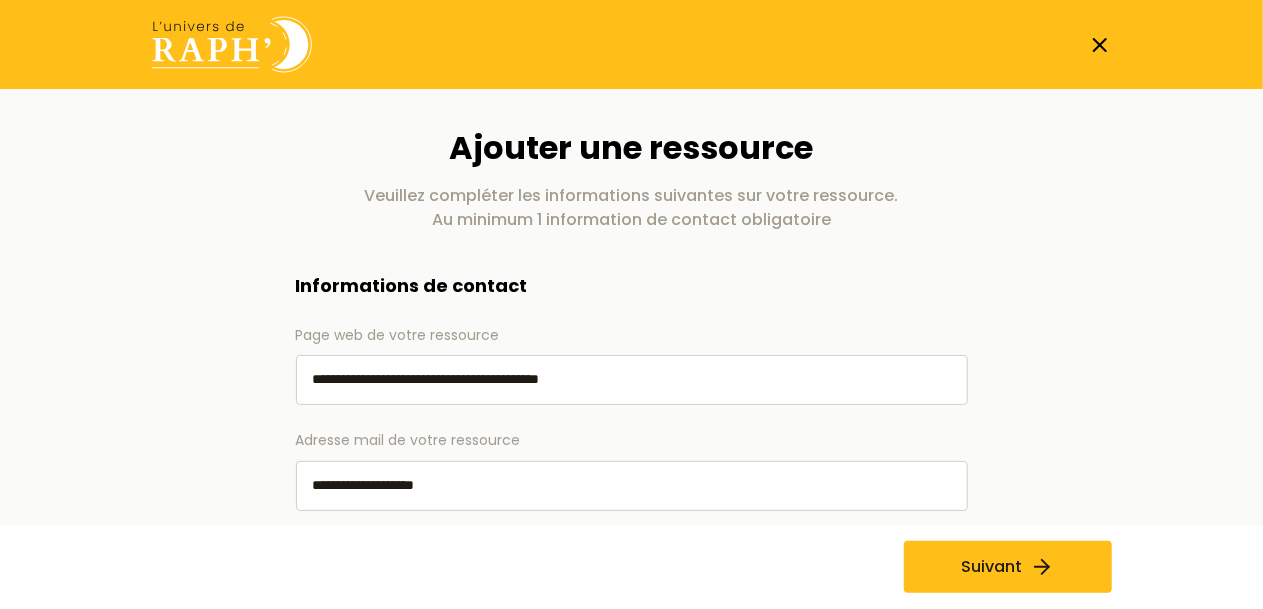 click on "Suivant" at bounding box center [991, 567] 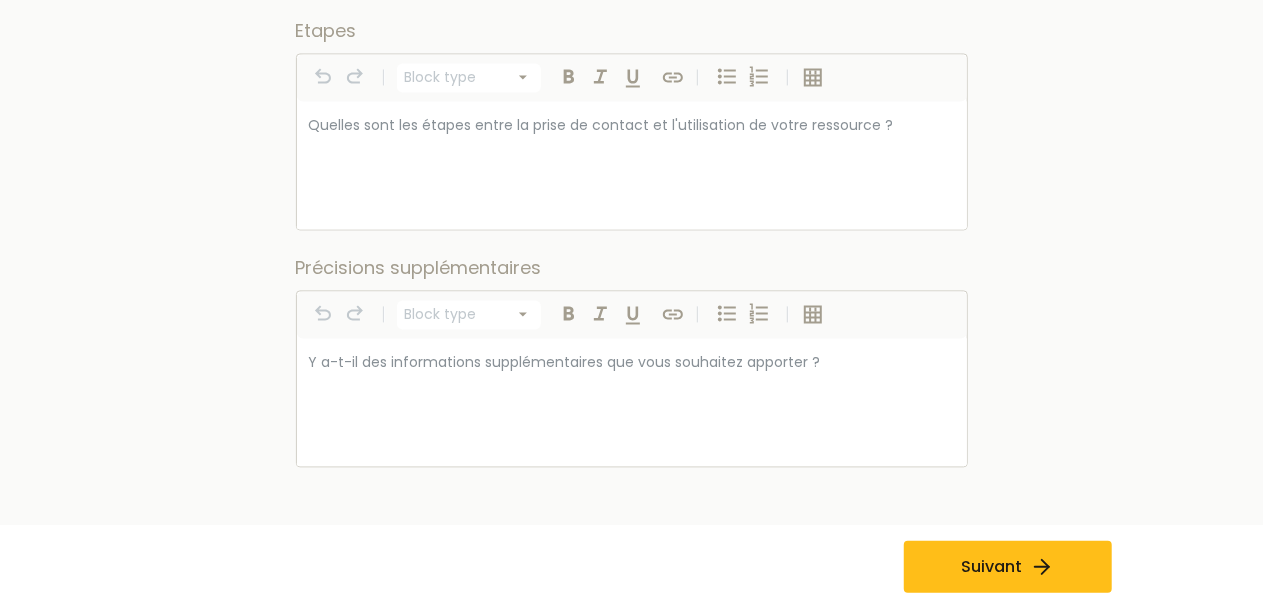 scroll, scrollTop: 1766, scrollLeft: 0, axis: vertical 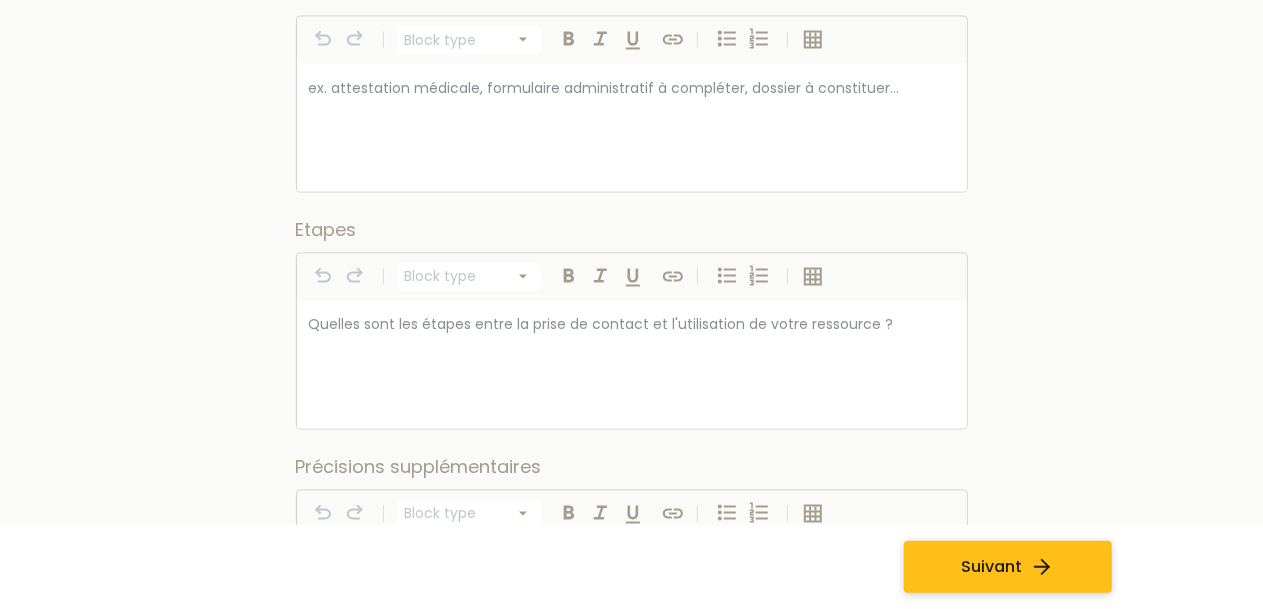 click on "Suivant" at bounding box center [991, 567] 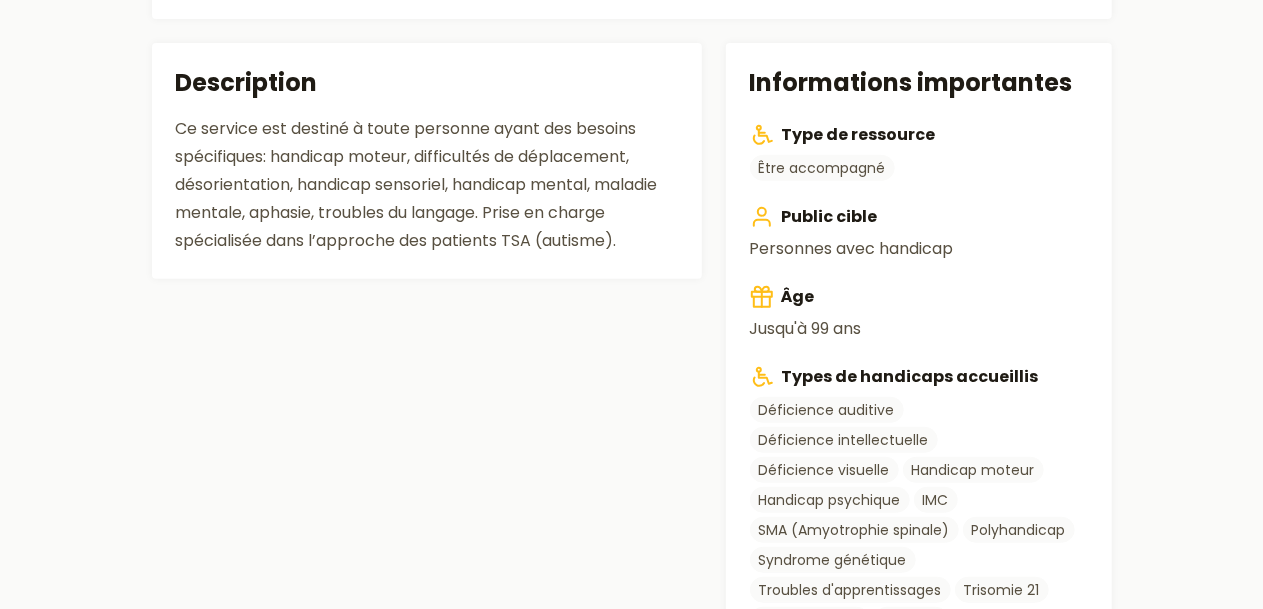 scroll, scrollTop: 0, scrollLeft: 0, axis: both 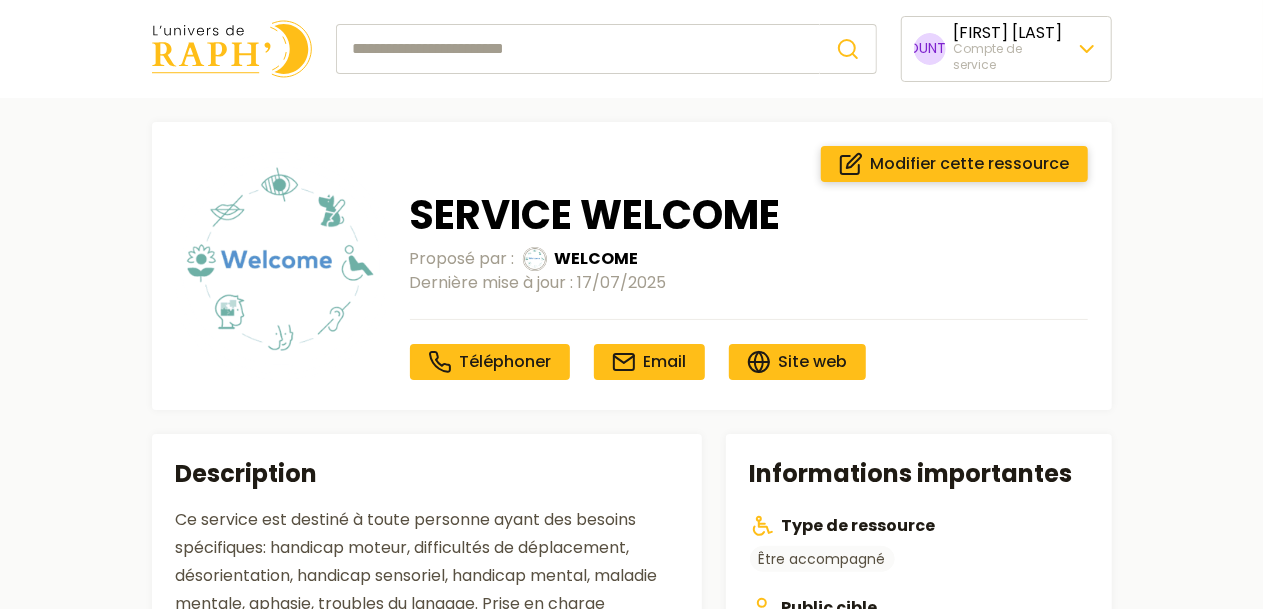 click on "Modifier cette ressource" at bounding box center [970, 164] 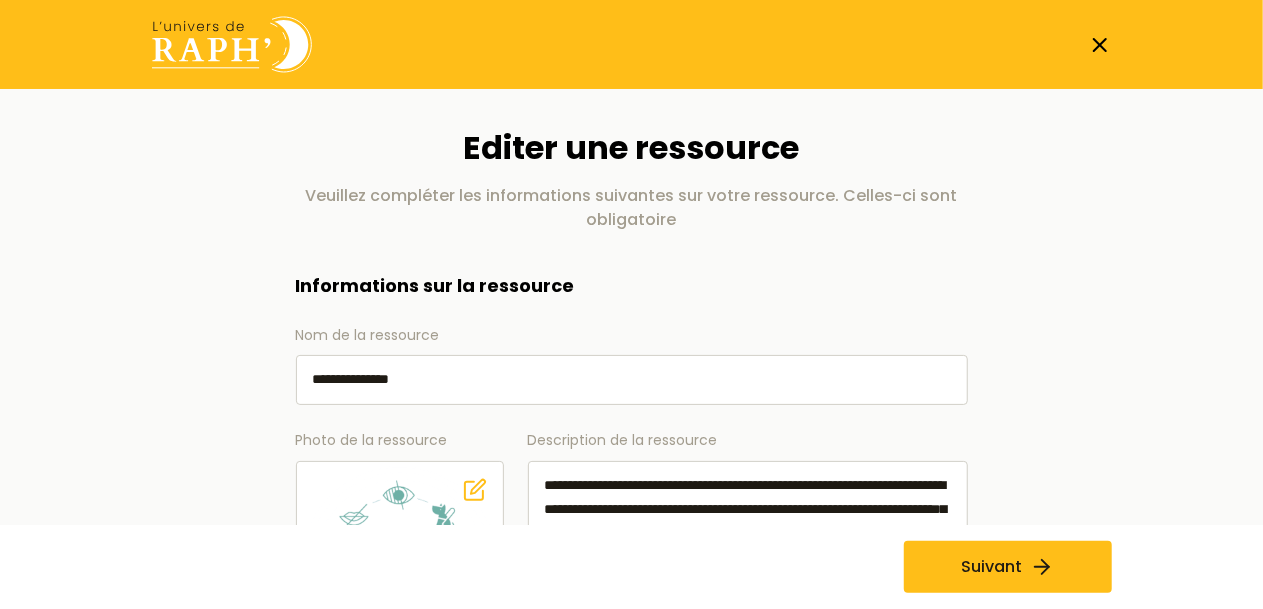 scroll, scrollTop: 300, scrollLeft: 0, axis: vertical 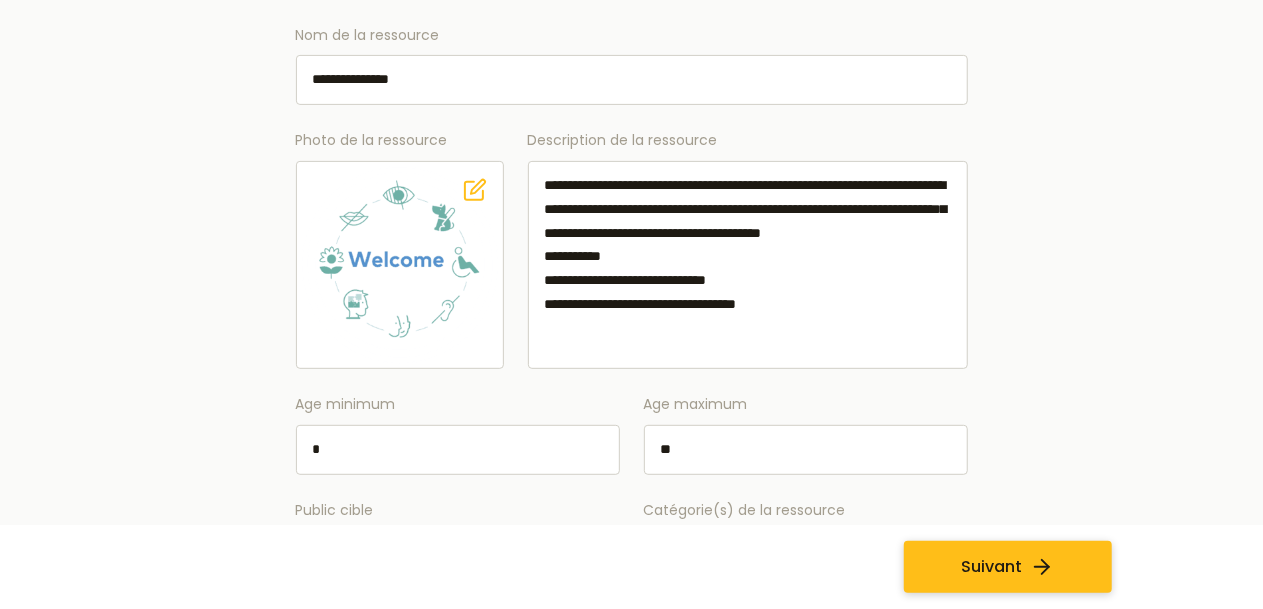 click on "Suivant" at bounding box center (991, 567) 